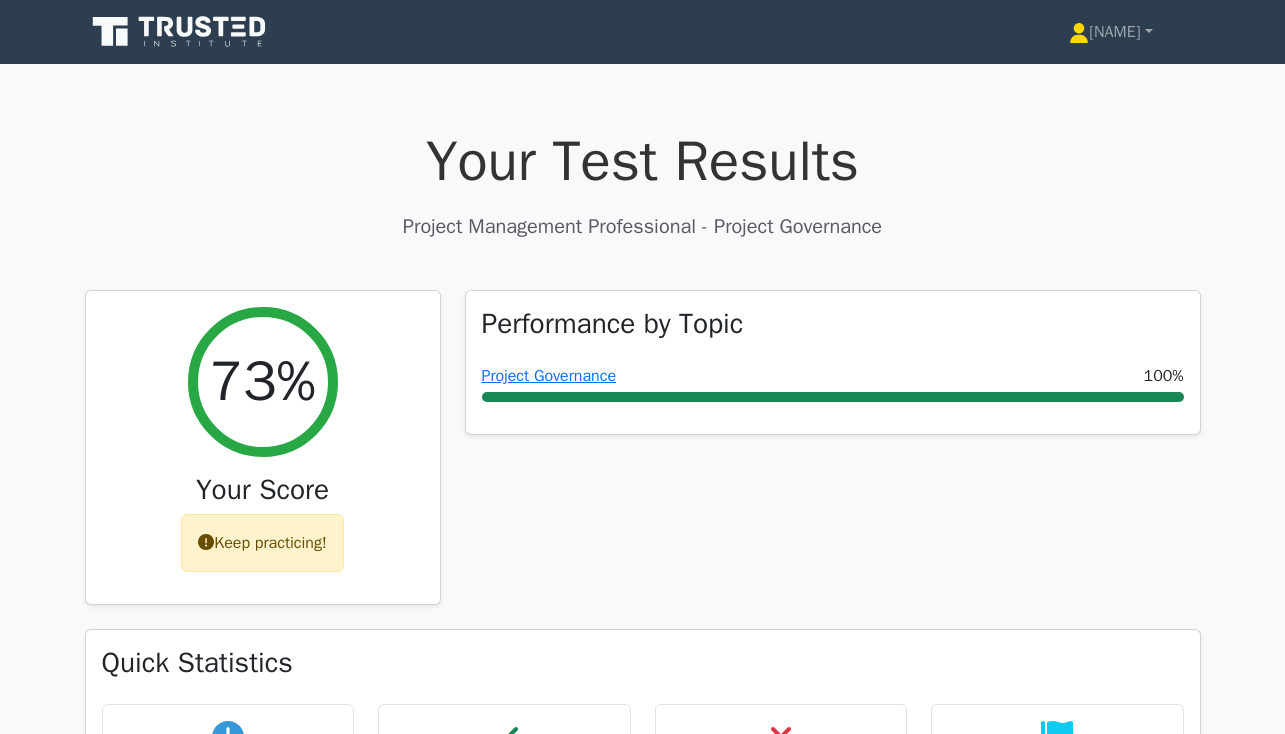 scroll, scrollTop: 0, scrollLeft: 0, axis: both 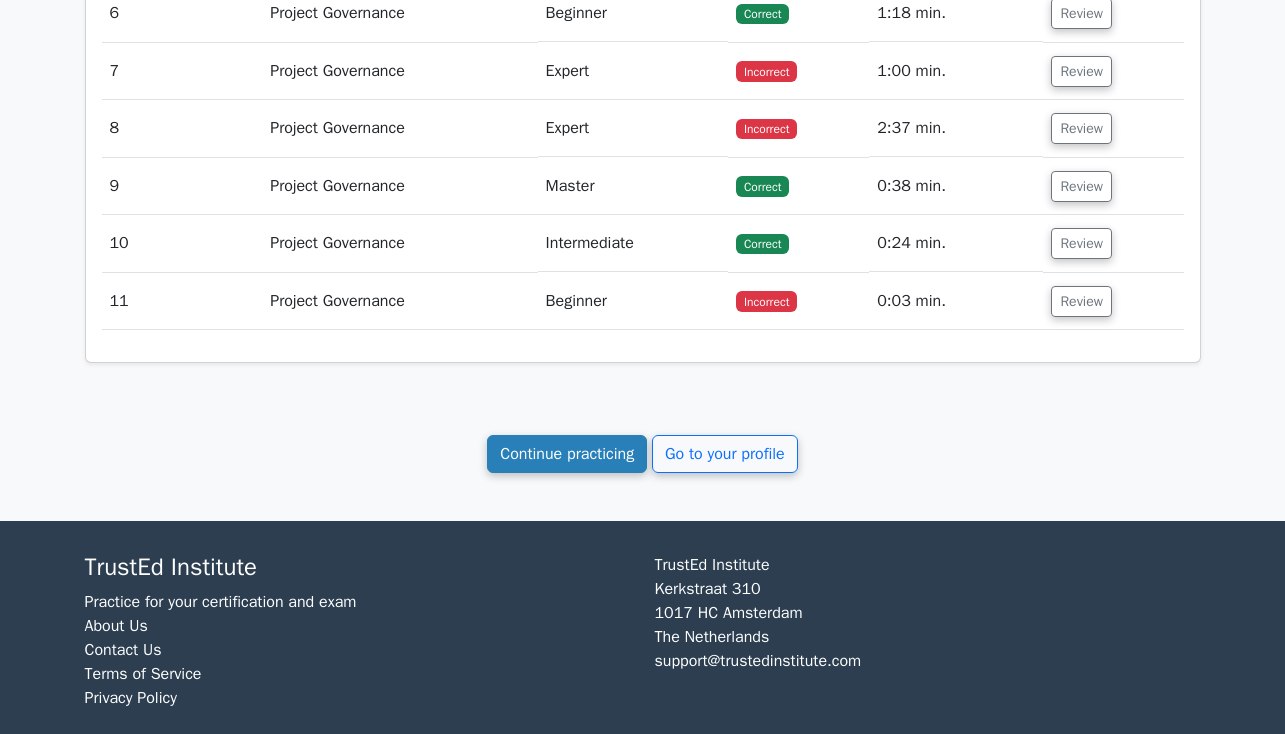 click on "Continue practicing" at bounding box center [567, 454] 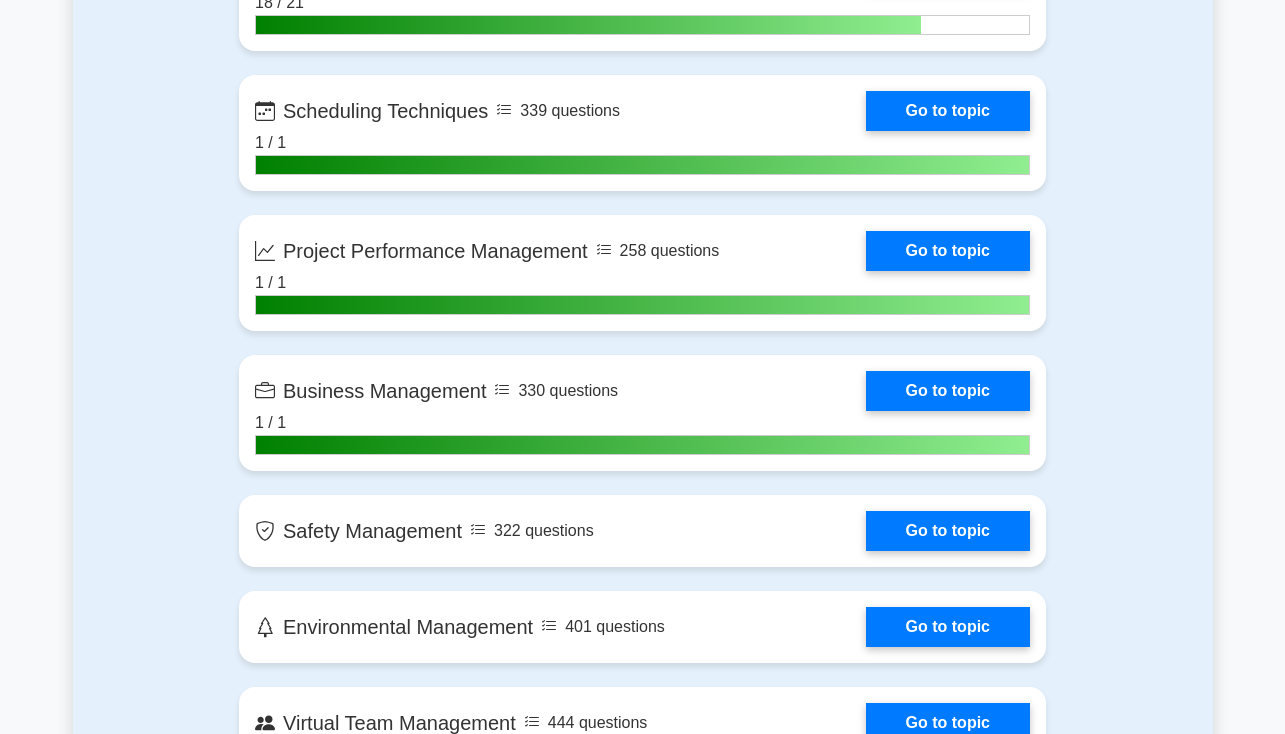 scroll, scrollTop: 3592, scrollLeft: 0, axis: vertical 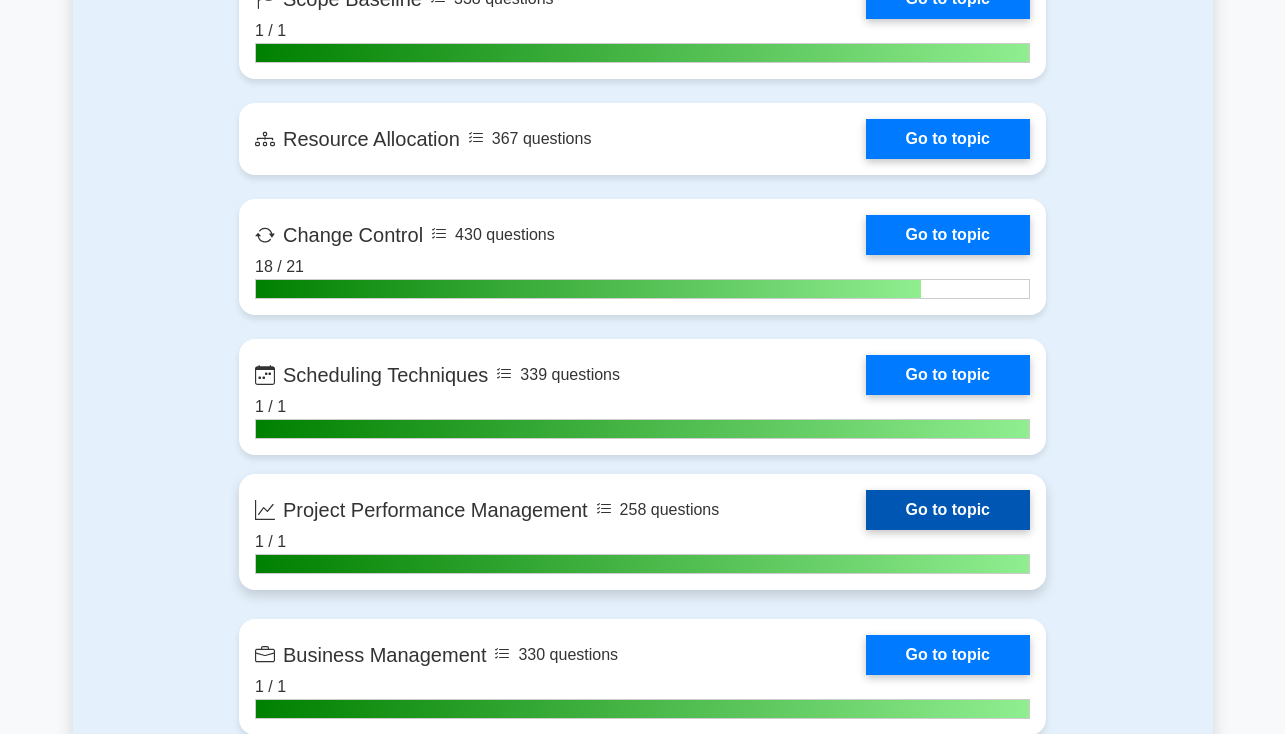 click on "Go to topic" at bounding box center [948, 510] 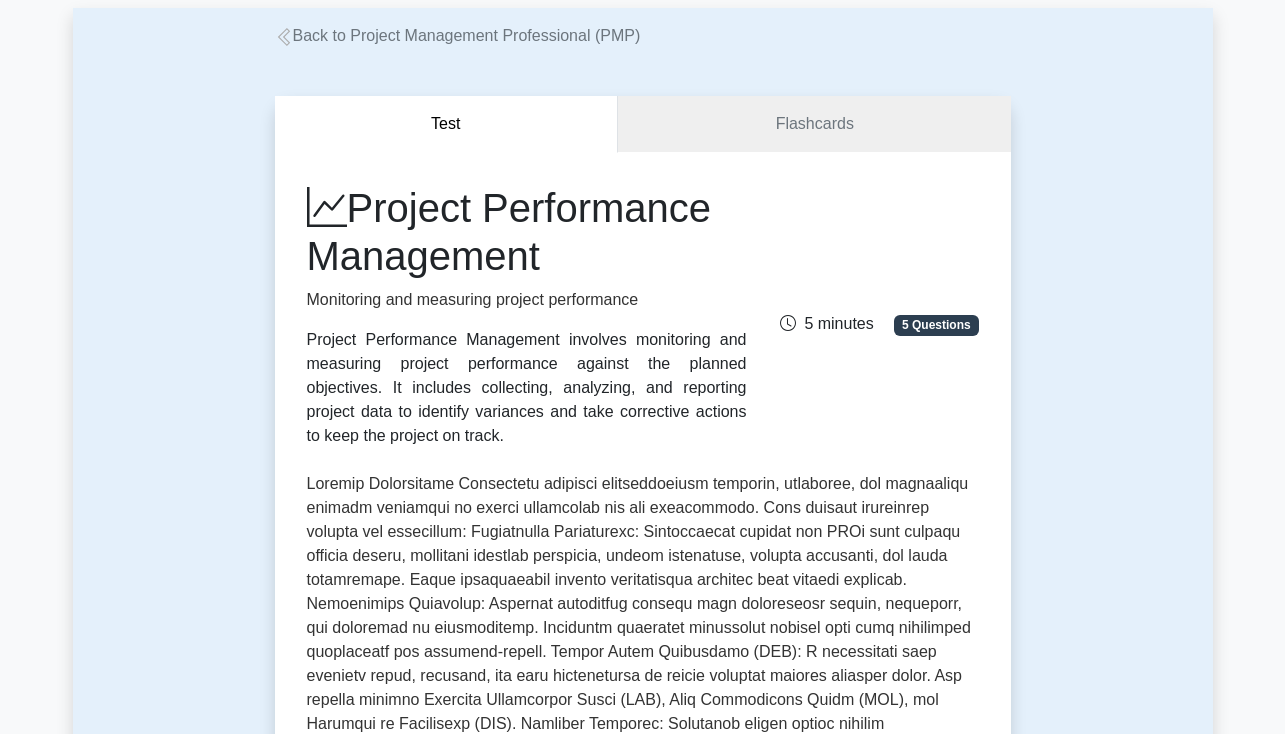 scroll, scrollTop: 223, scrollLeft: 0, axis: vertical 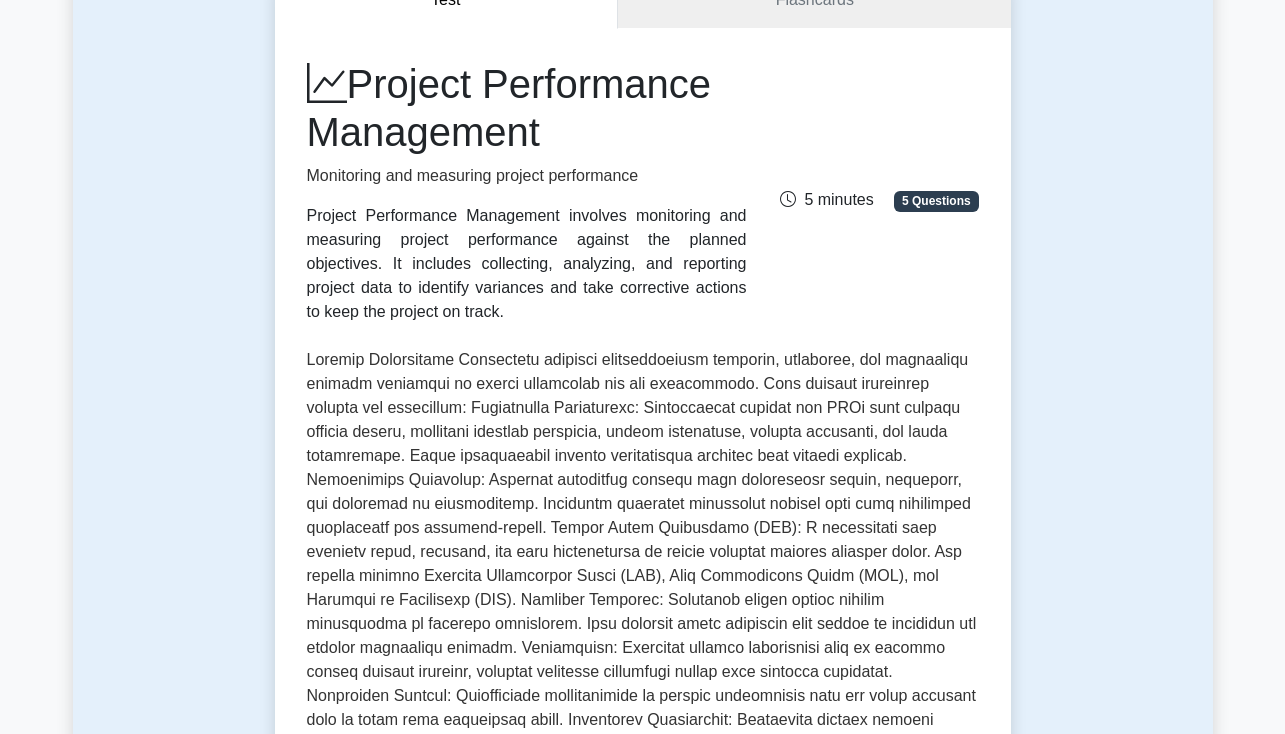 drag, startPoint x: 532, startPoint y: 153, endPoint x: 366, endPoint y: 78, distance: 182.15652 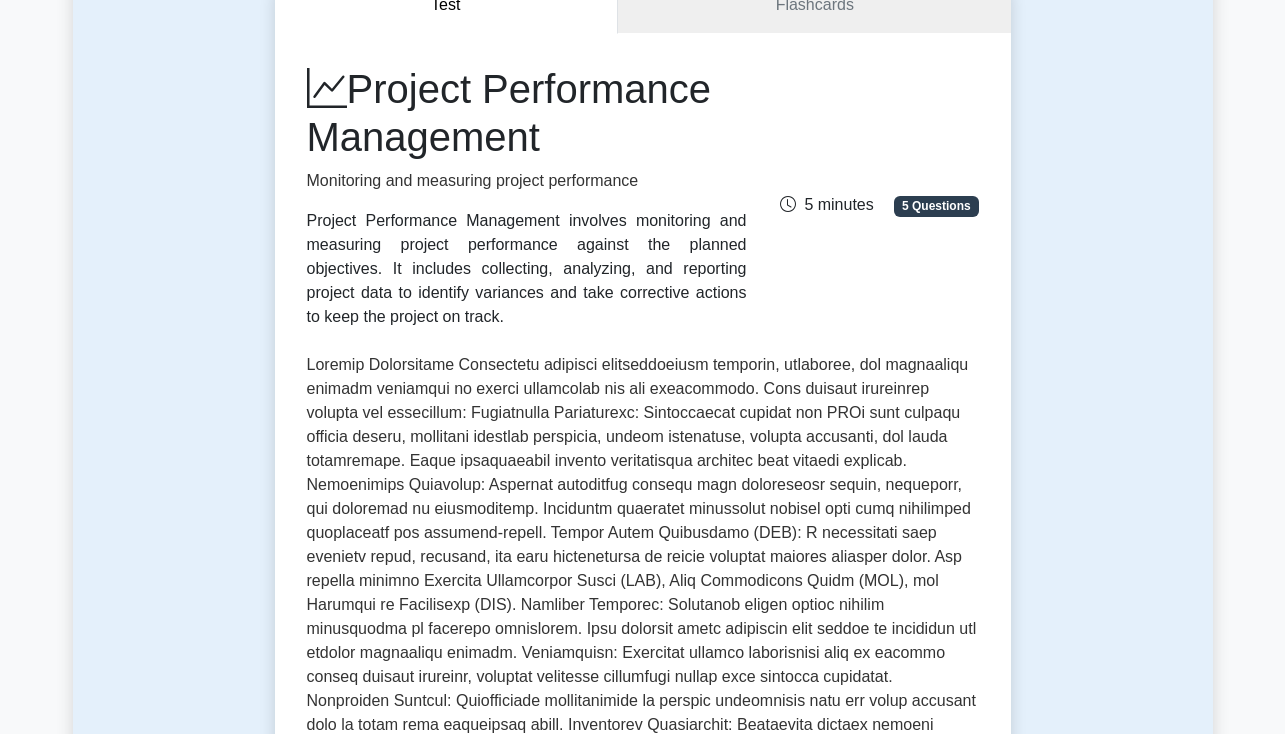 scroll, scrollTop: 934, scrollLeft: 0, axis: vertical 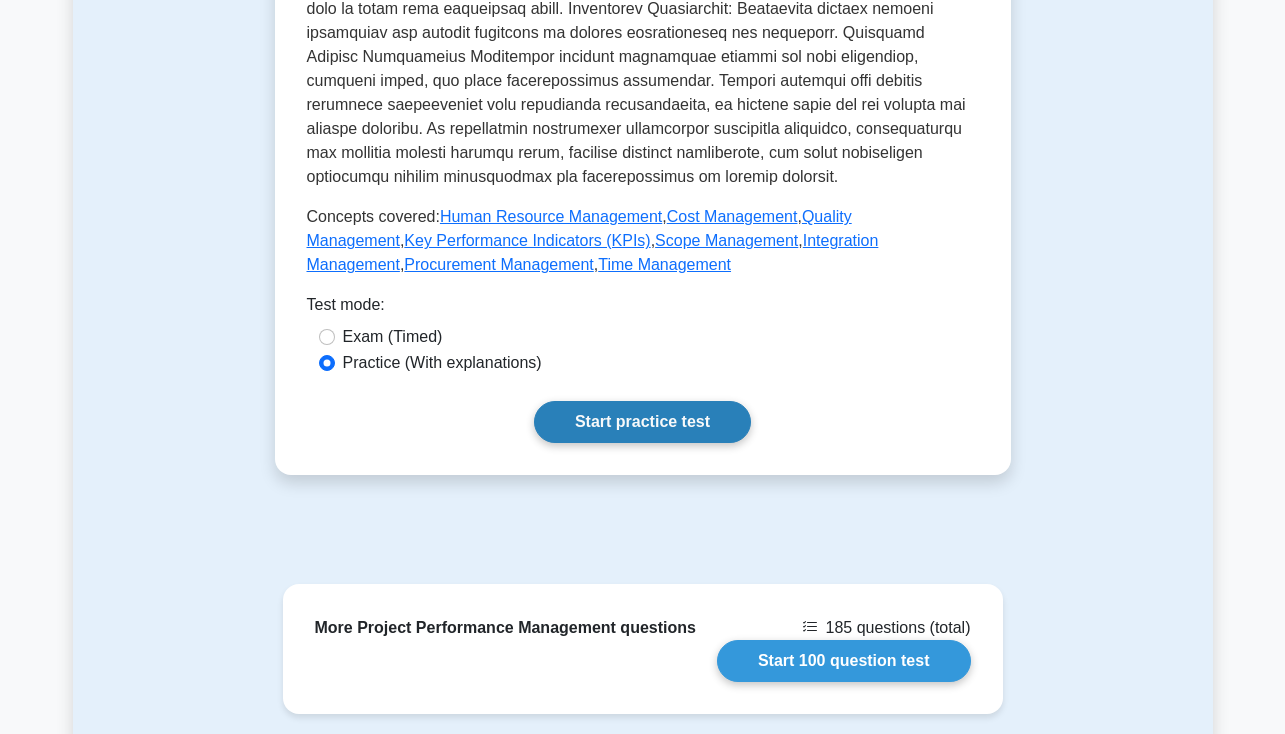 click on "Start practice test" at bounding box center (642, 422) 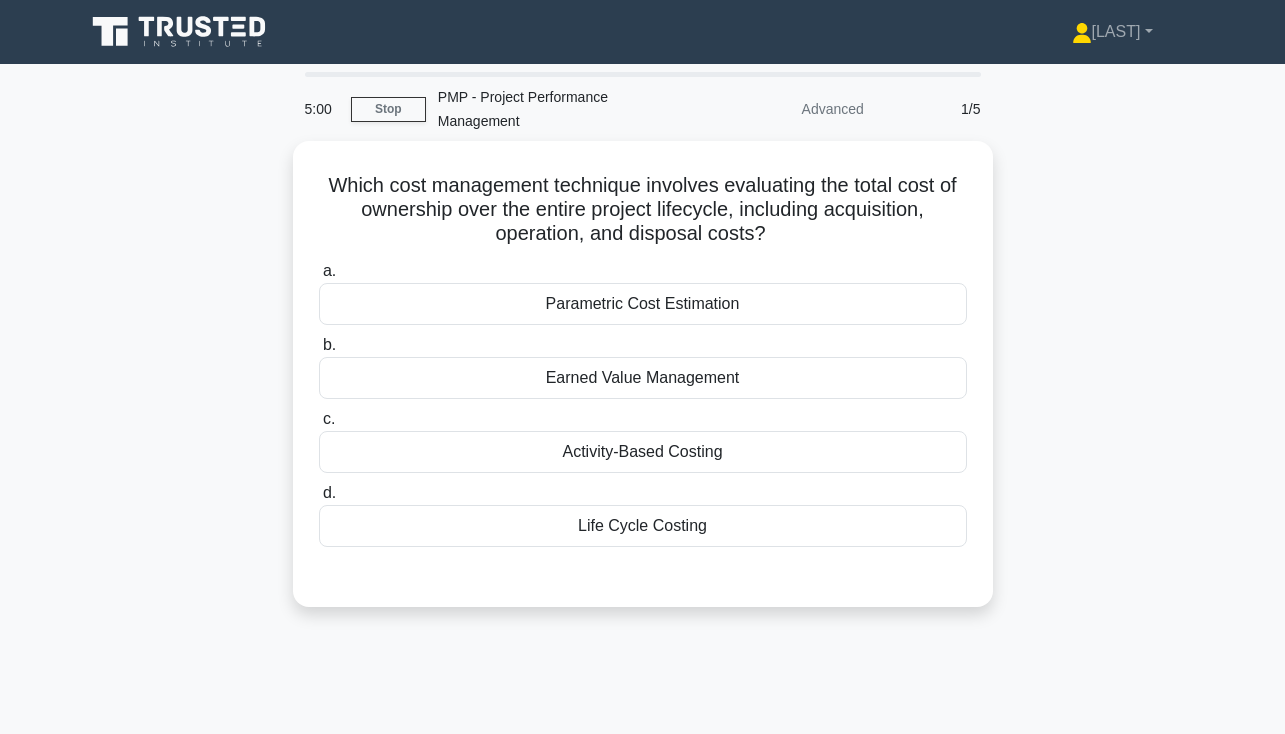 scroll, scrollTop: 0, scrollLeft: 0, axis: both 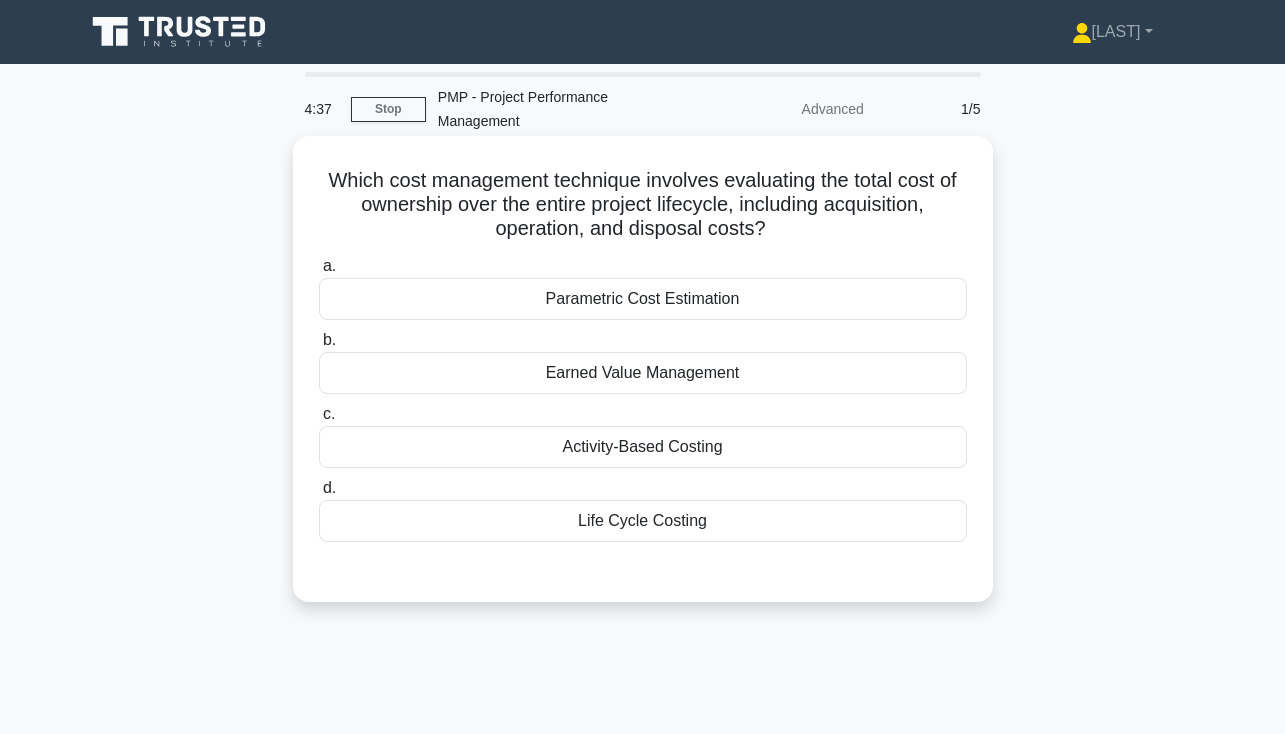 click on "Life Cycle Costing" at bounding box center [643, 521] 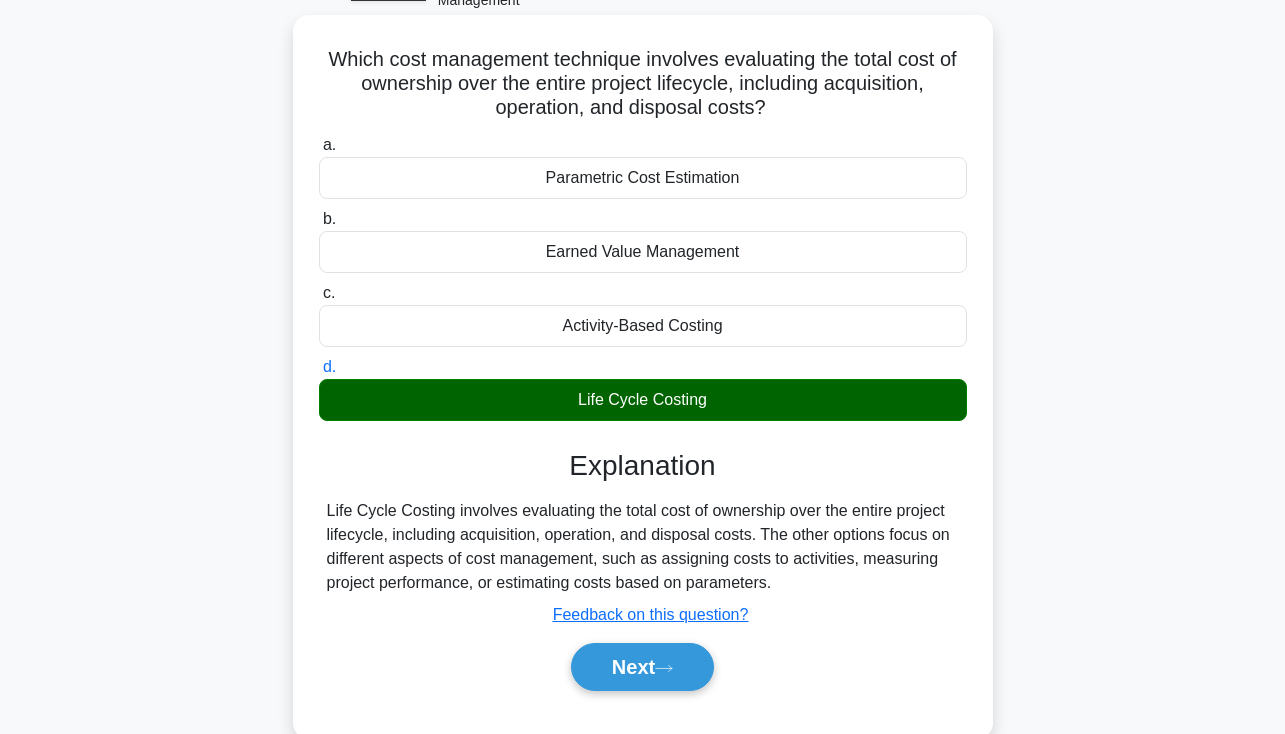 scroll, scrollTop: 145, scrollLeft: 0, axis: vertical 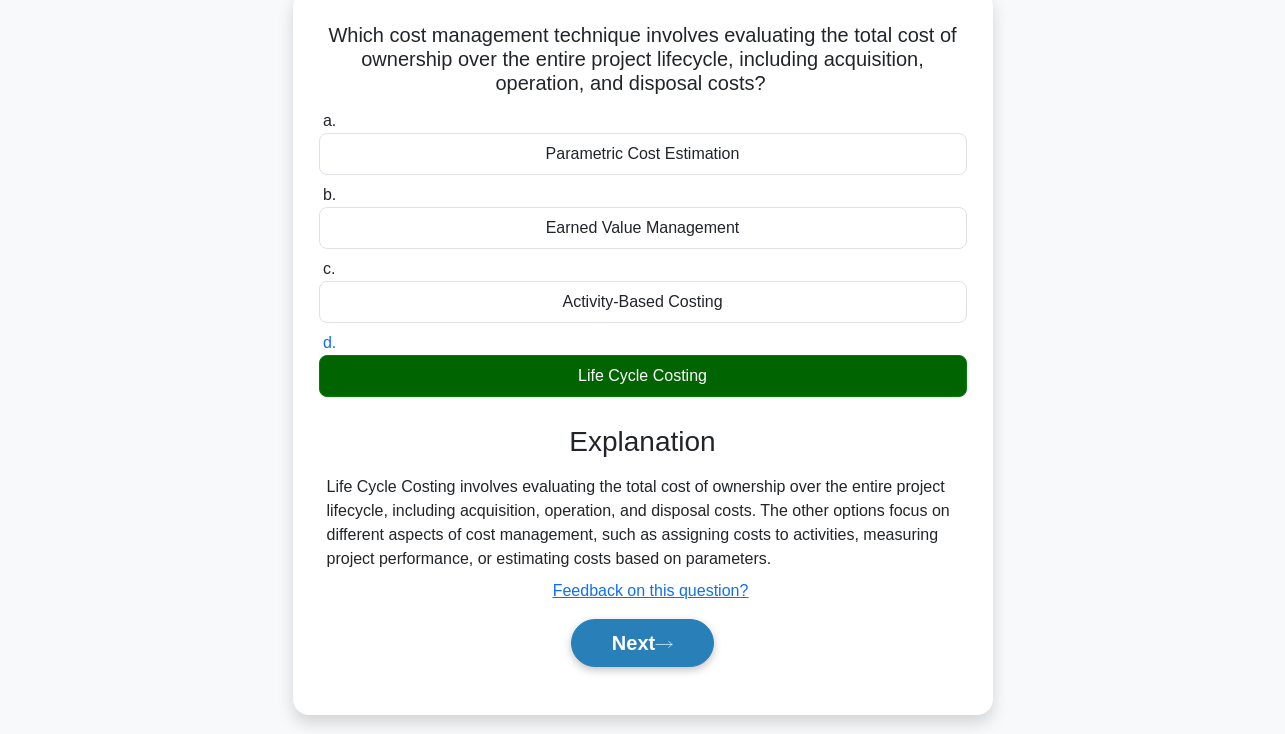 click on "Next" at bounding box center [642, 643] 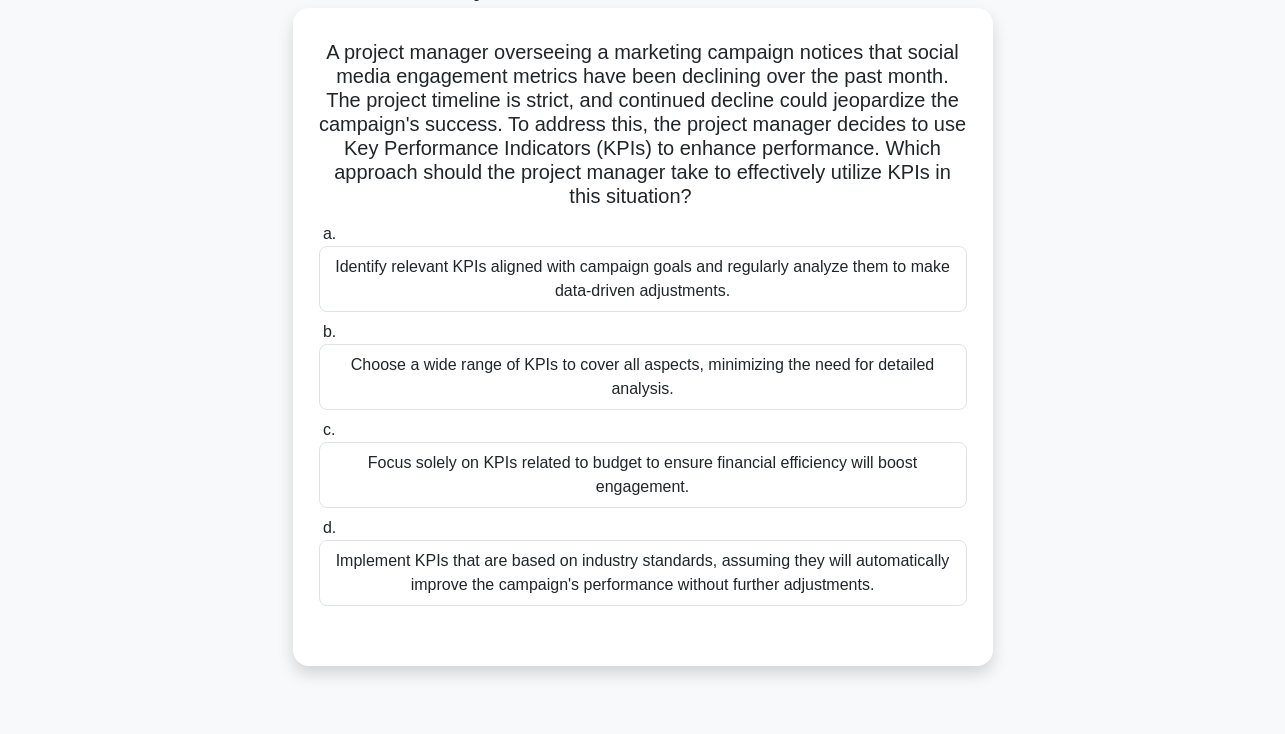 scroll, scrollTop: 83, scrollLeft: 0, axis: vertical 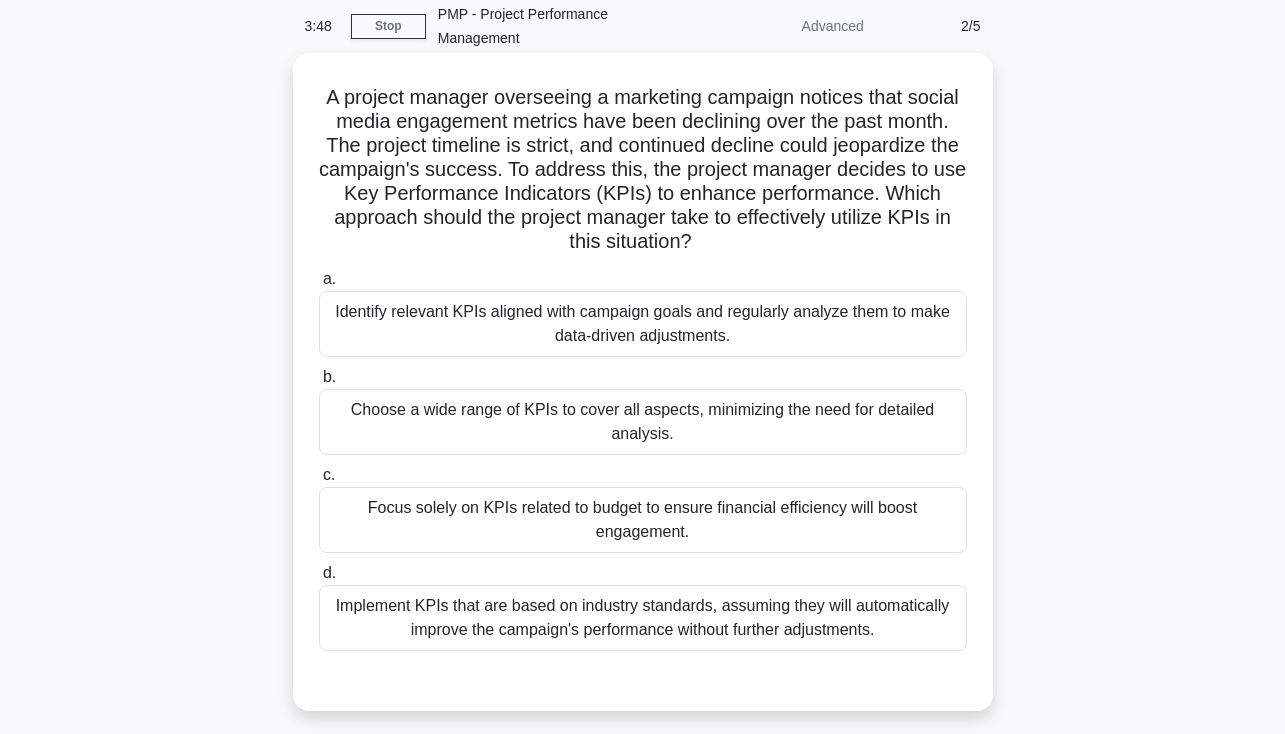 click on "Identify relevant KPIs aligned with campaign goals and regularly analyze them to make data-driven adjustments." at bounding box center [643, 324] 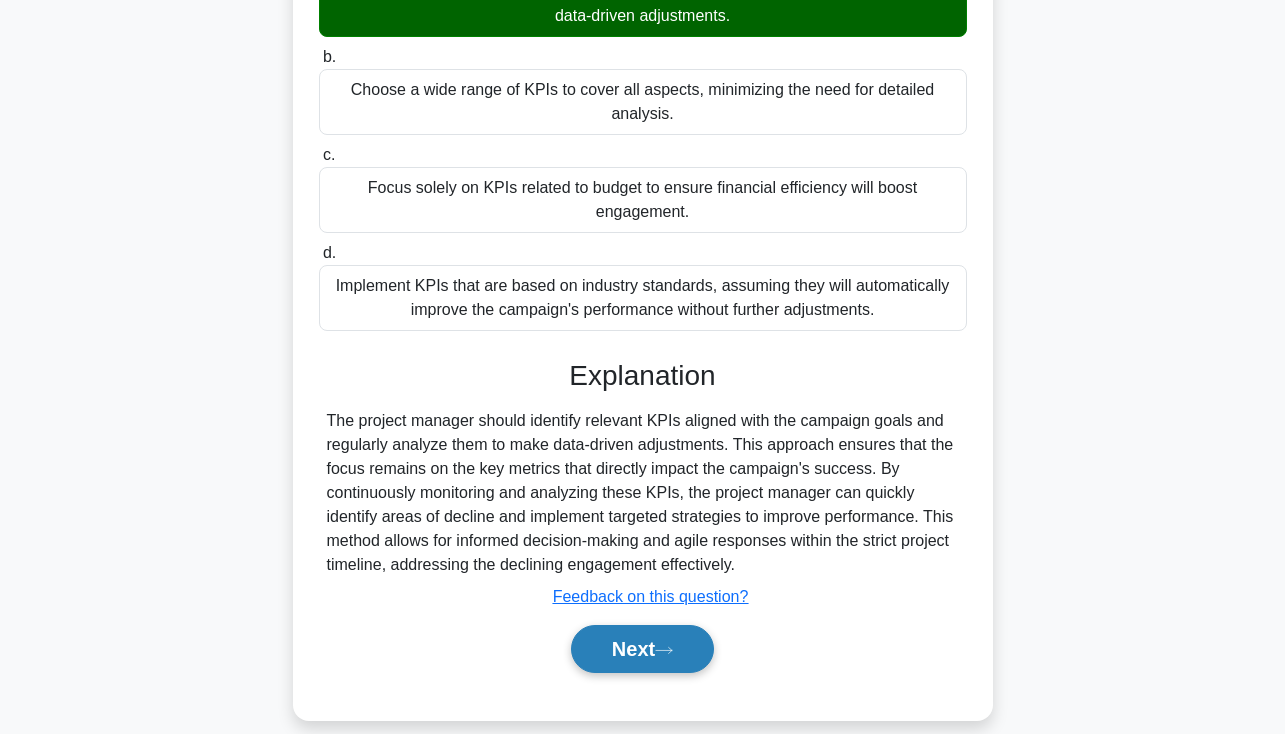 click on "Next" at bounding box center [642, 649] 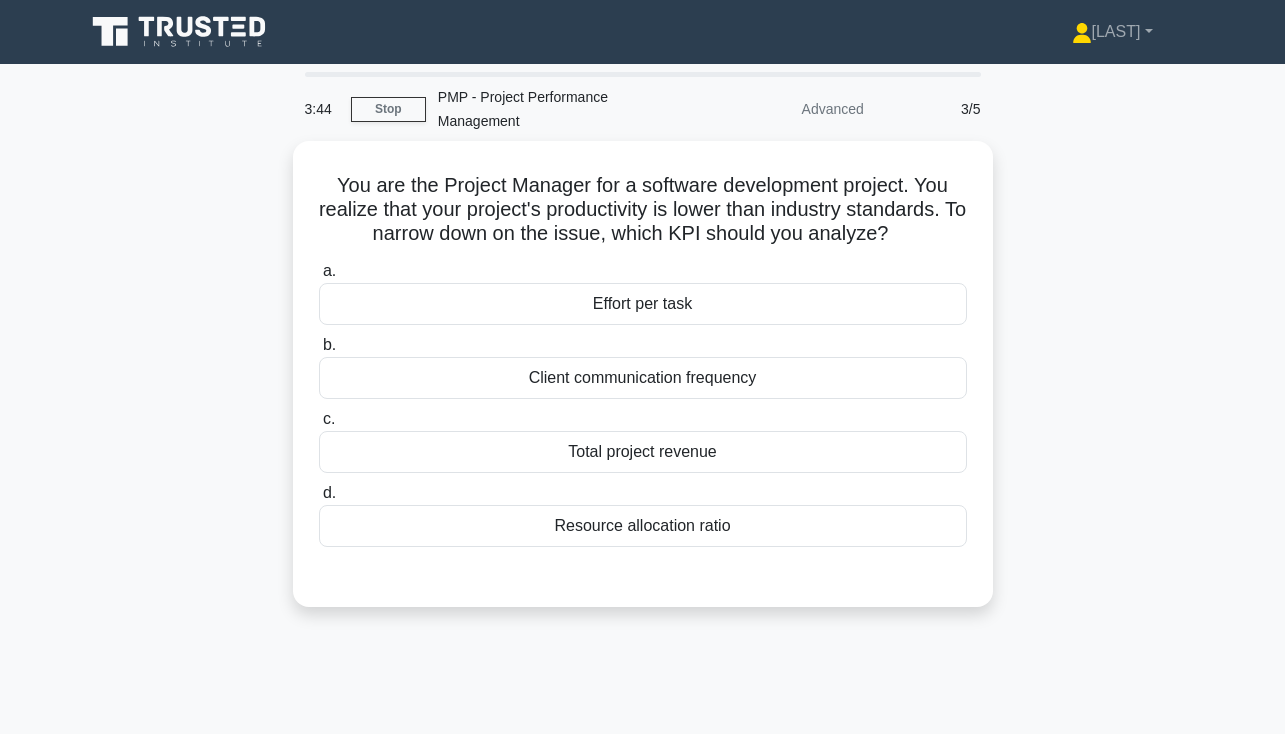 scroll, scrollTop: 0, scrollLeft: 0, axis: both 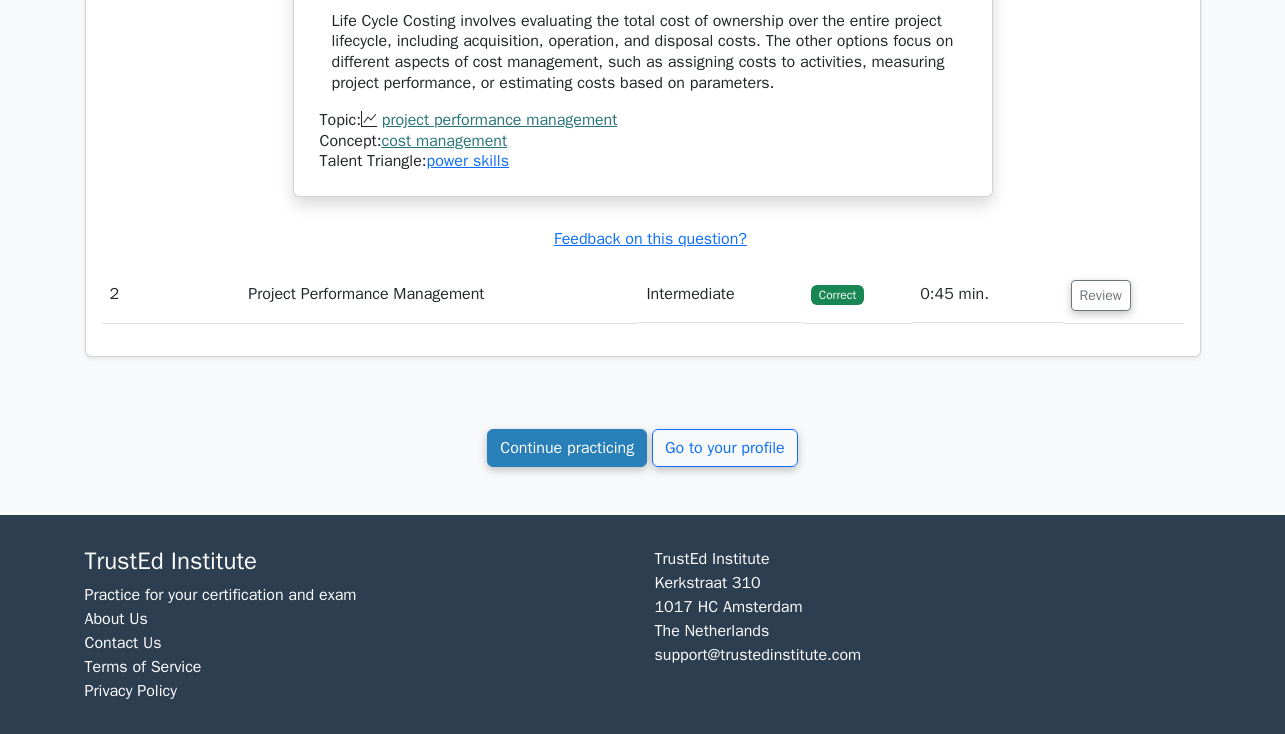 click on "Continue practicing" at bounding box center (567, 448) 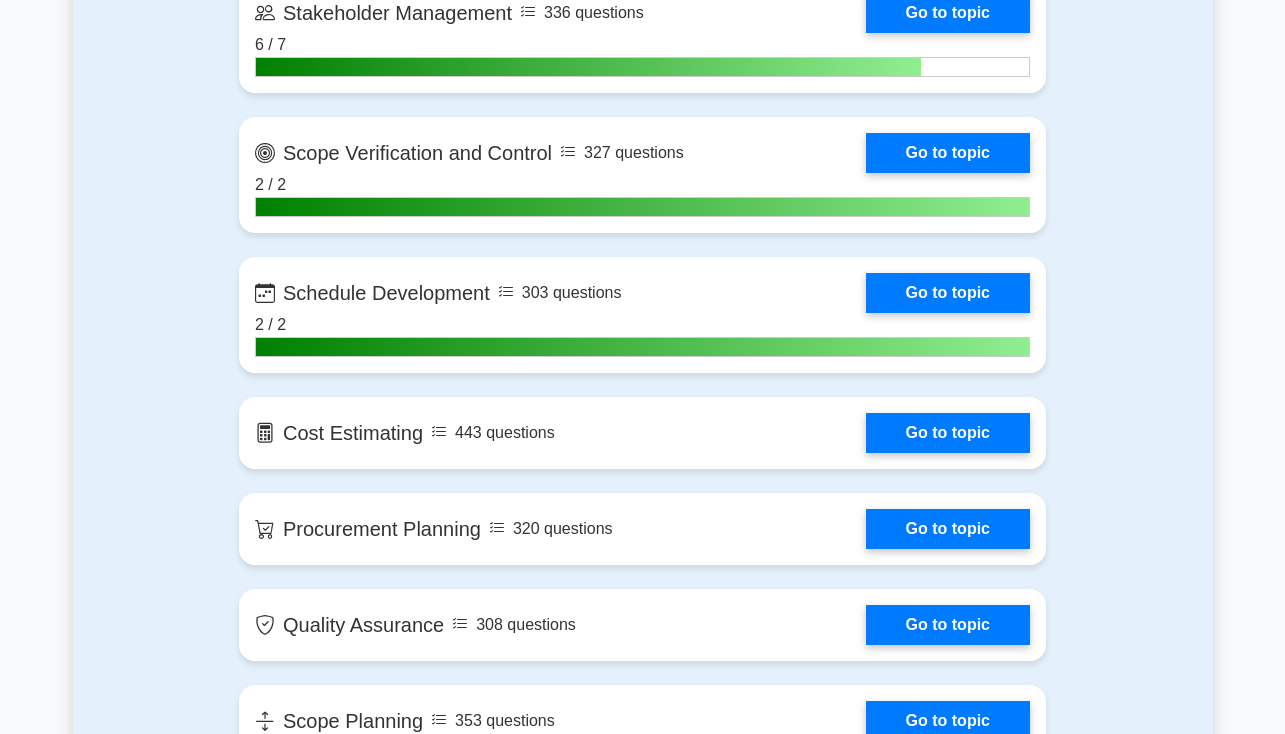 scroll, scrollTop: 2496, scrollLeft: 0, axis: vertical 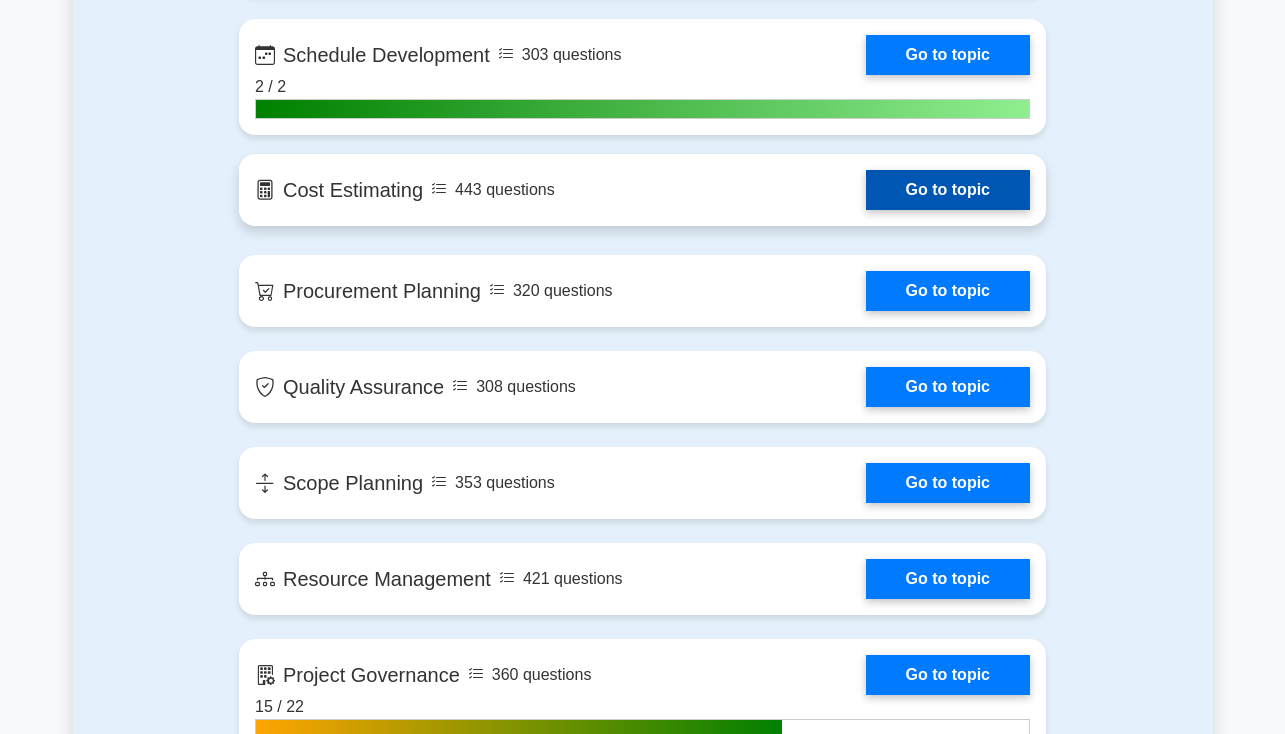 click on "Go to topic" at bounding box center (948, 190) 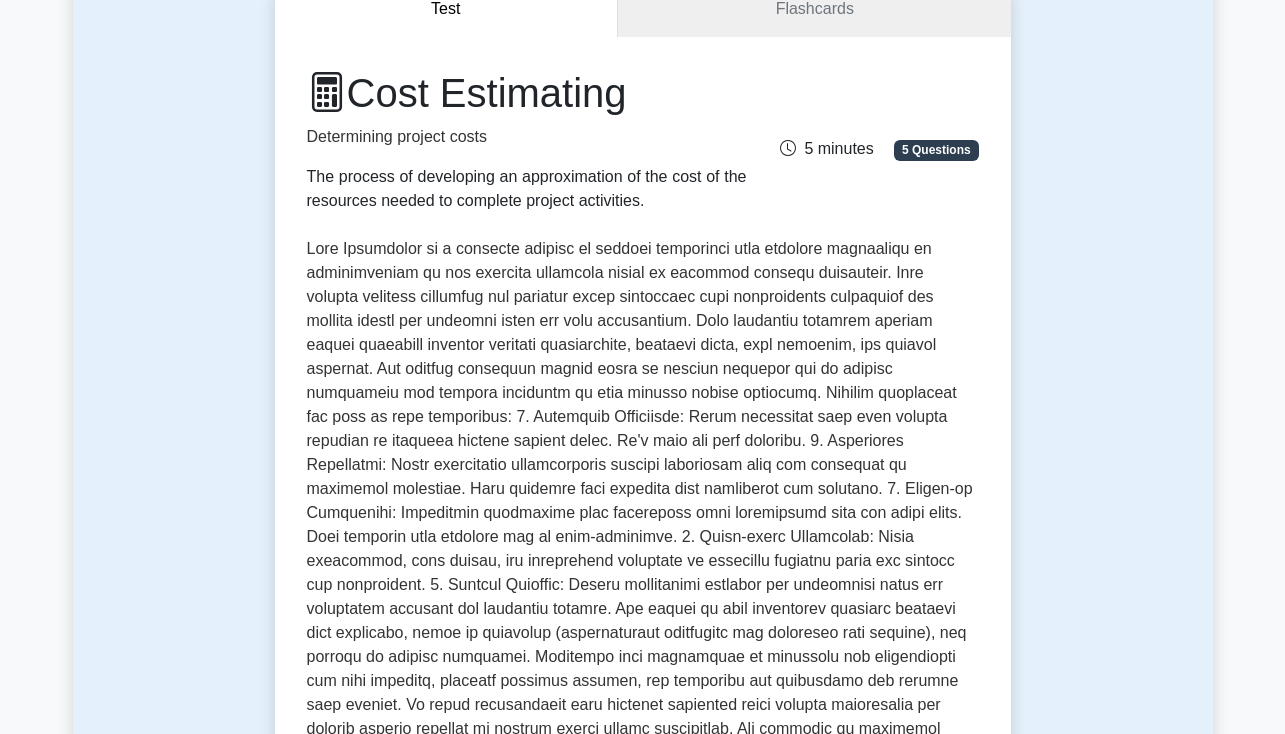 scroll, scrollTop: 68, scrollLeft: 0, axis: vertical 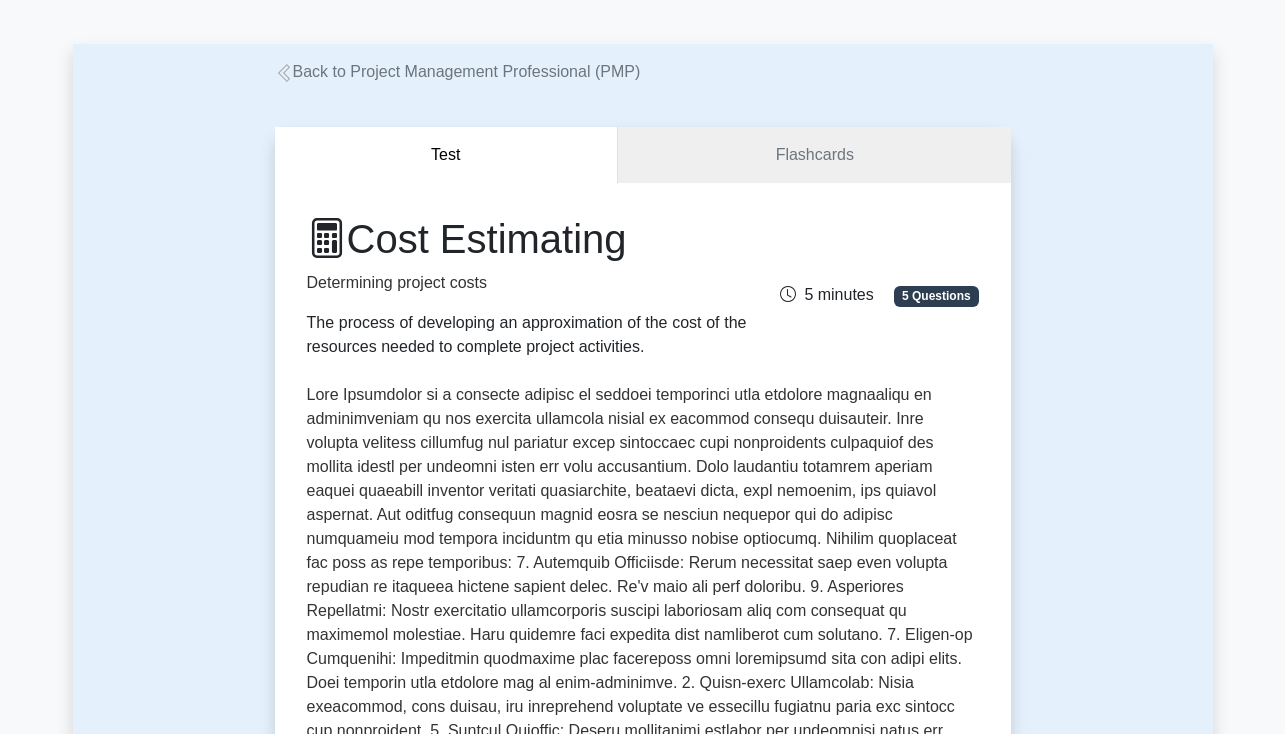 drag, startPoint x: 355, startPoint y: 247, endPoint x: 712, endPoint y: 247, distance: 357 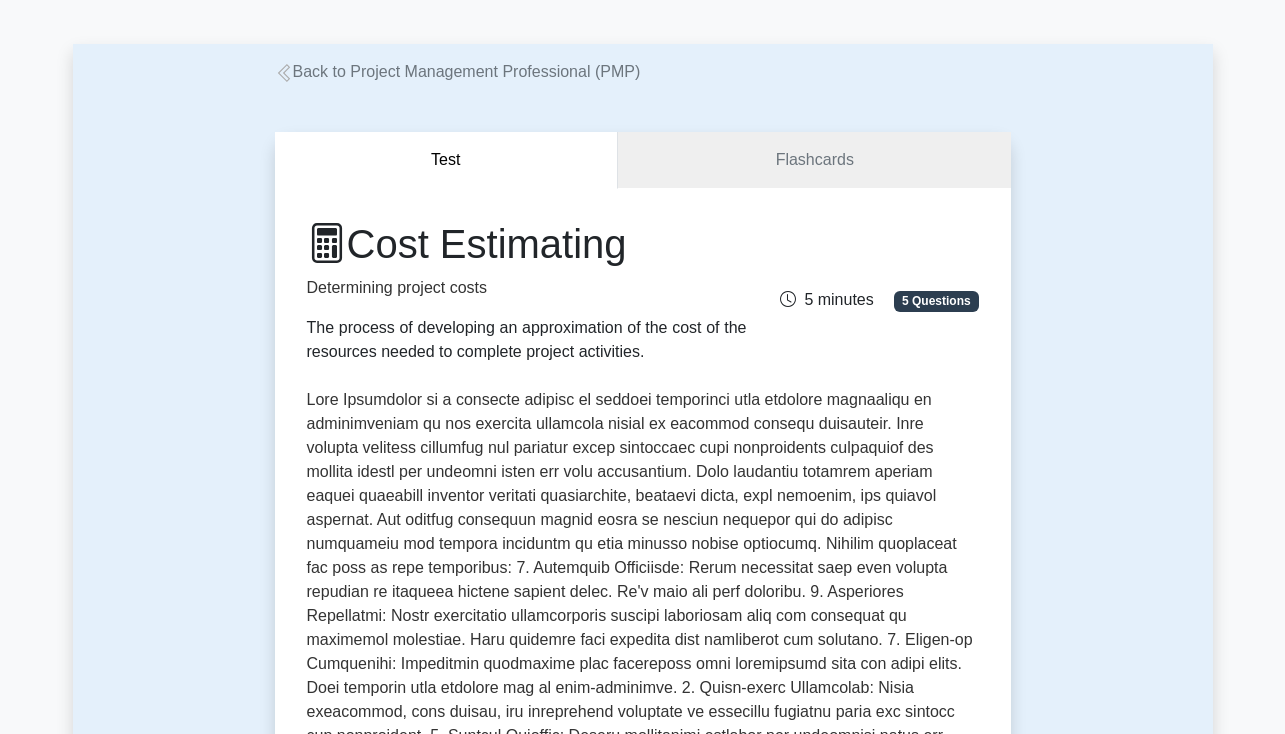 copy on "Cost Estimating" 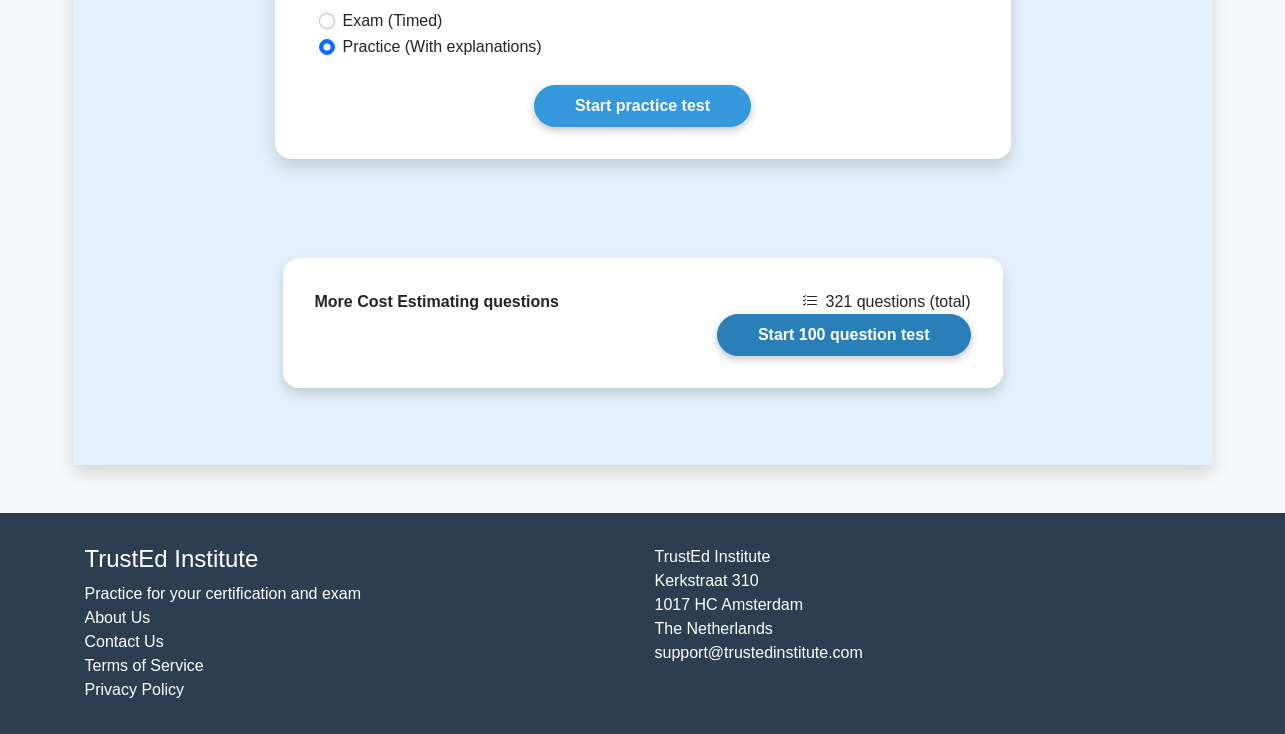 click on "Start 100 question test" at bounding box center [844, 335] 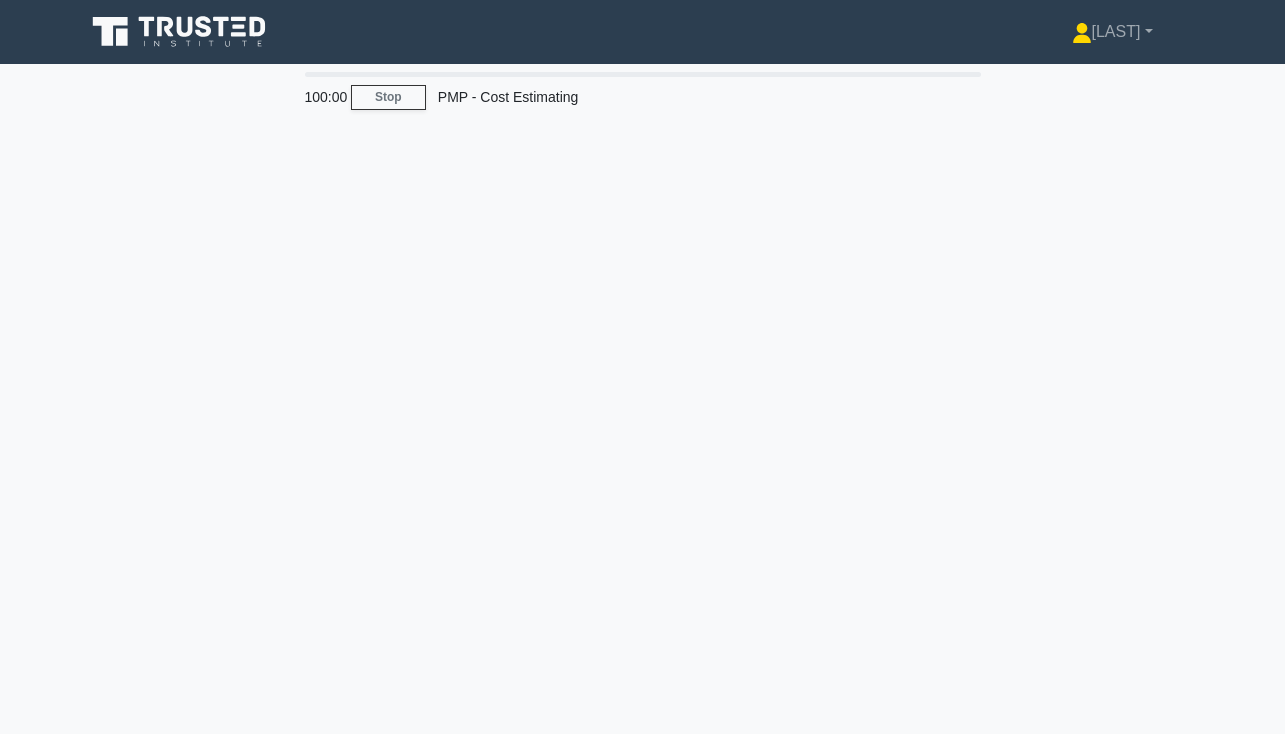 scroll, scrollTop: 0, scrollLeft: 0, axis: both 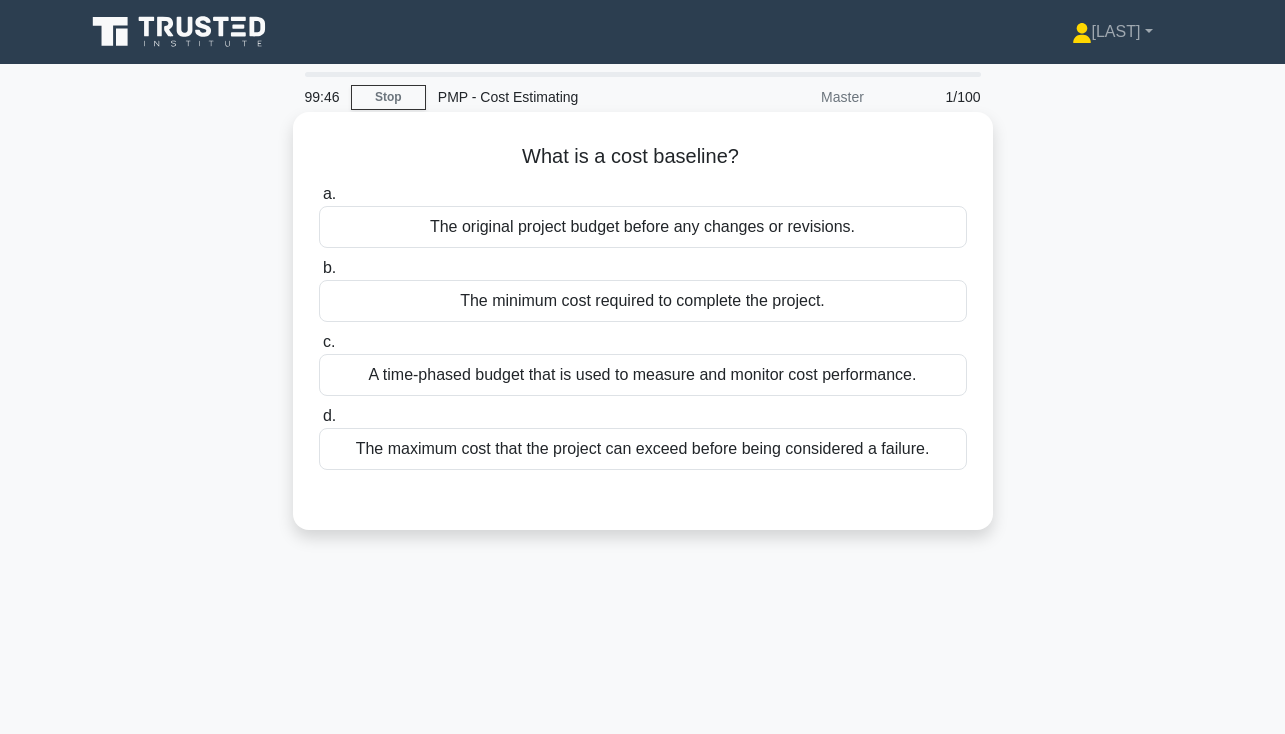 click on "The original project budget before any changes or revisions." at bounding box center [643, 227] 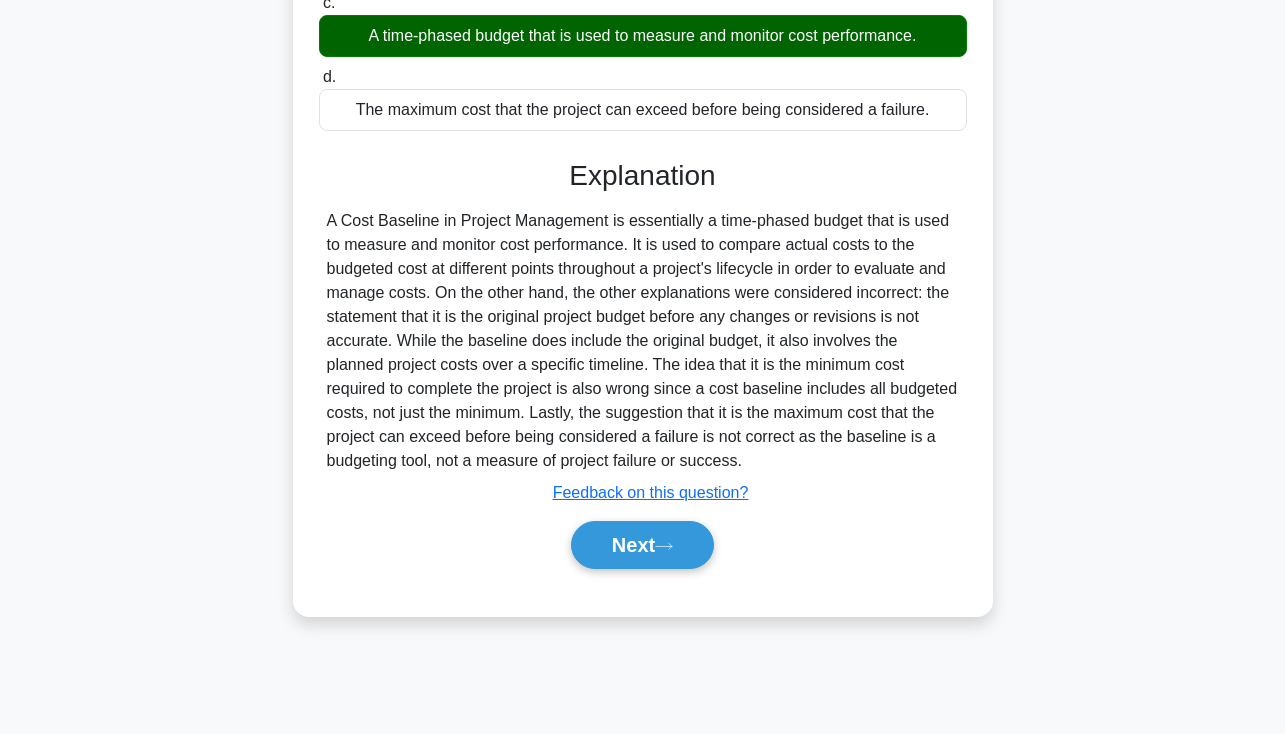 scroll, scrollTop: 346, scrollLeft: 0, axis: vertical 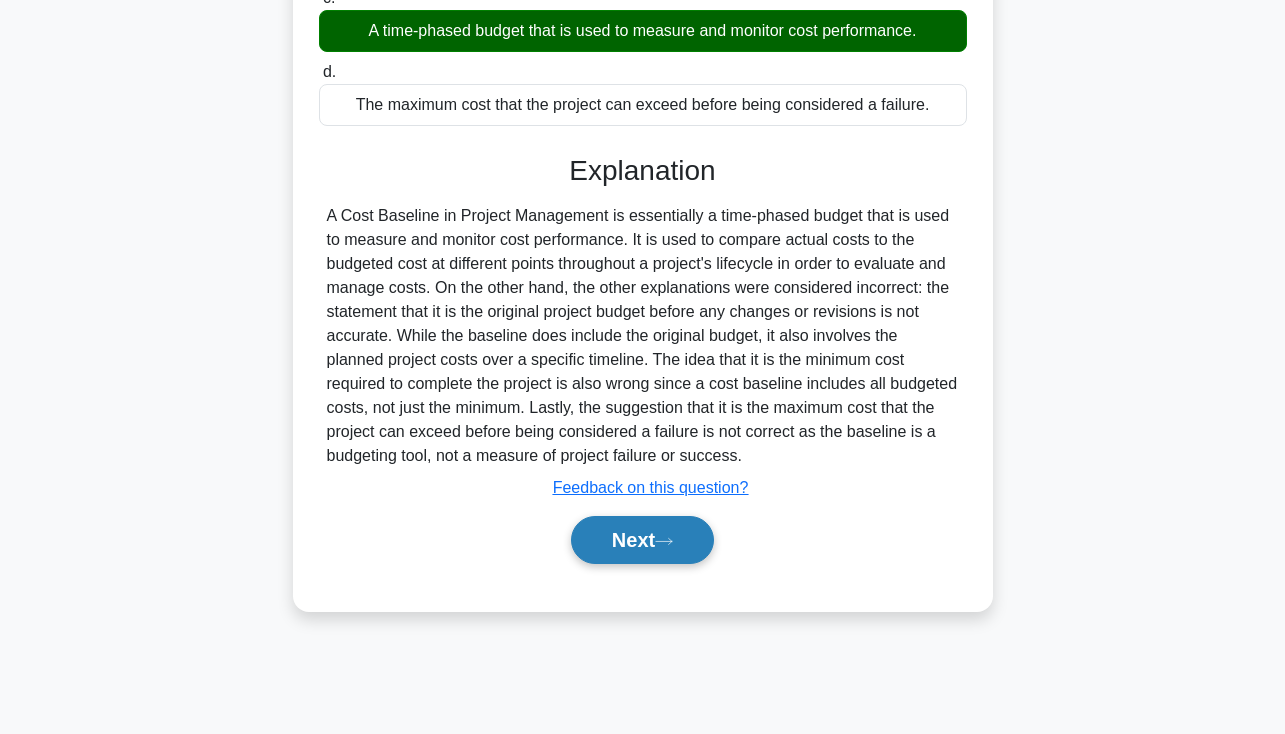 click on "Next" at bounding box center [642, 540] 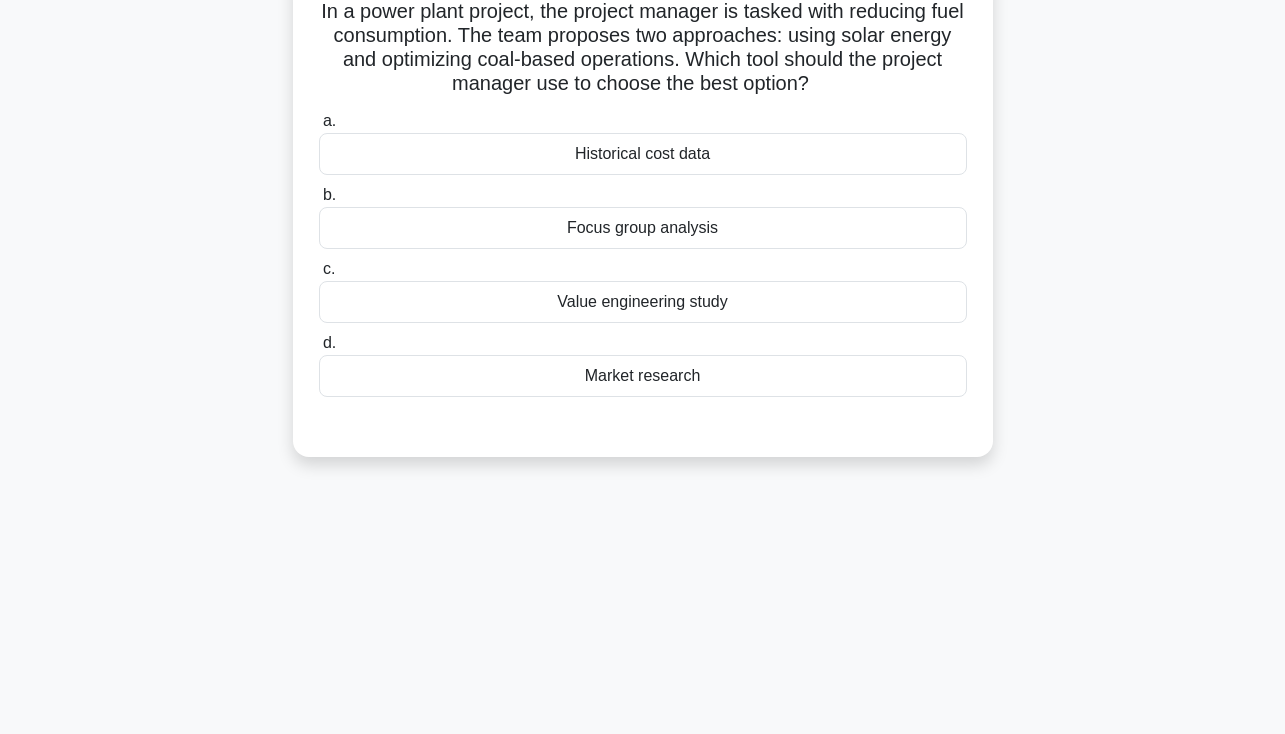 scroll, scrollTop: 0, scrollLeft: 0, axis: both 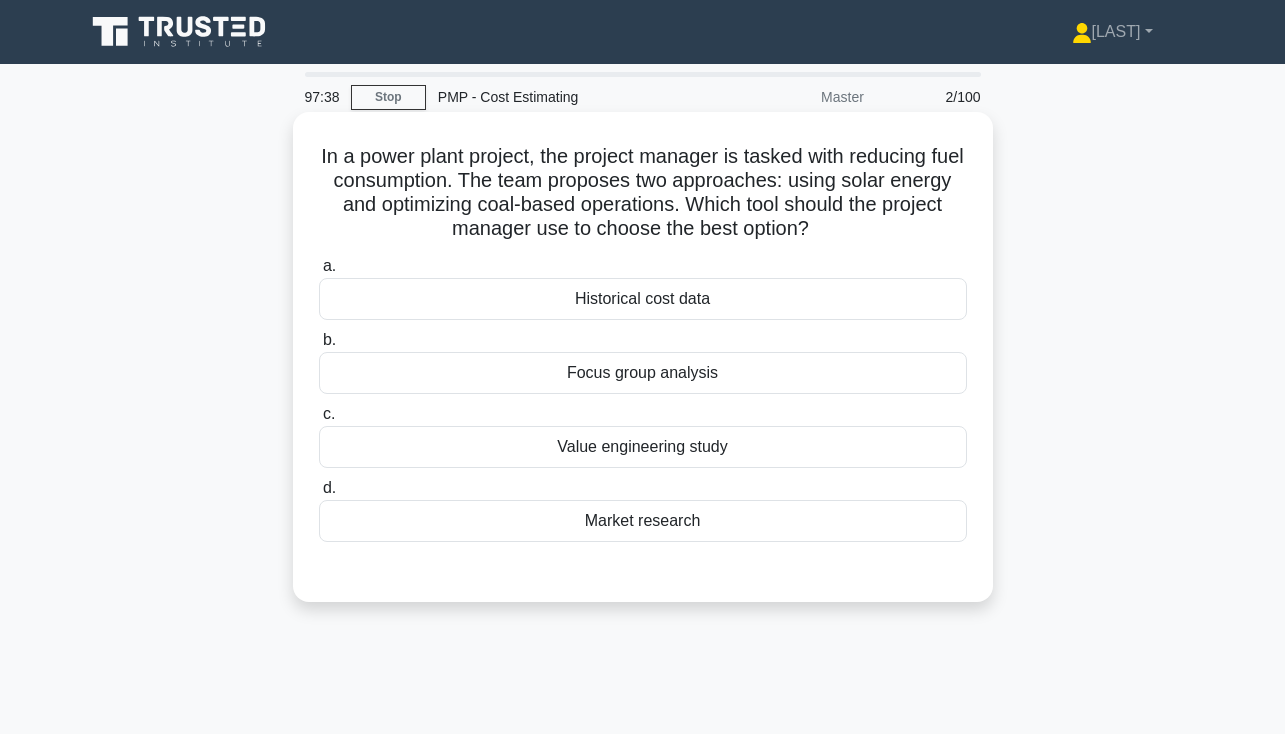 click on "Market research" at bounding box center (643, 521) 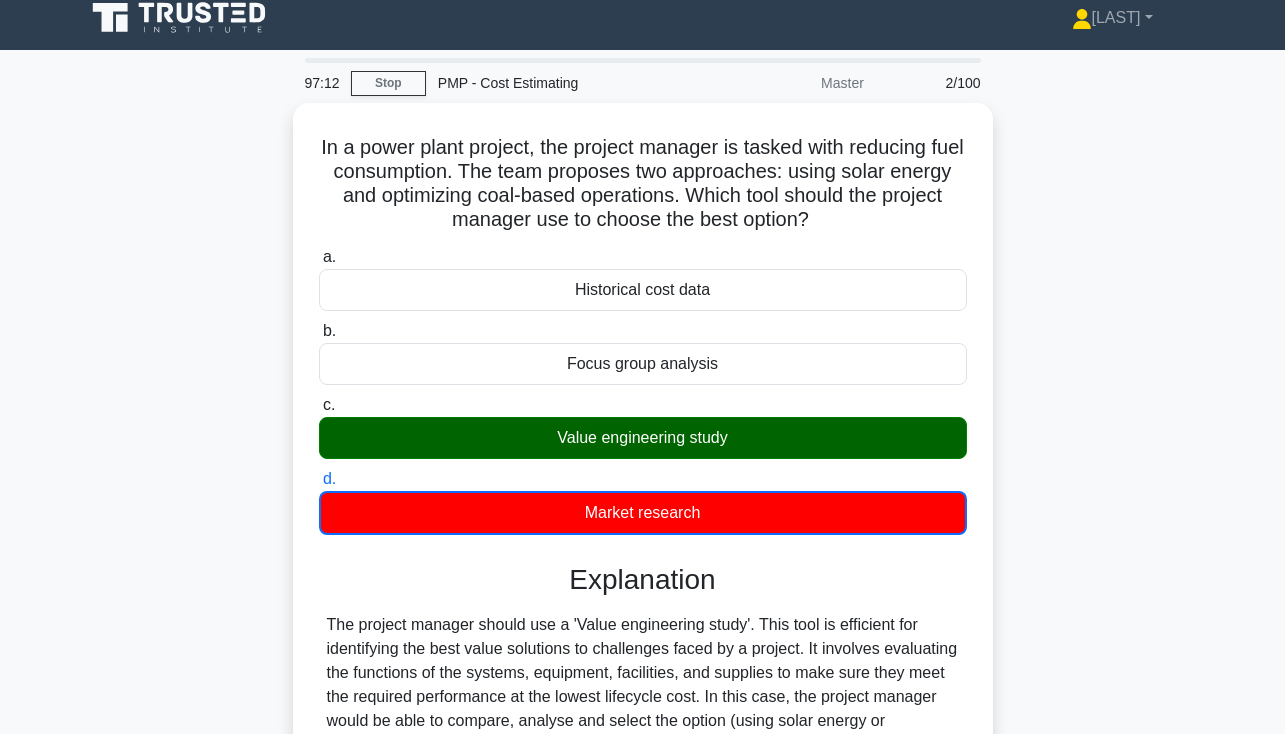 scroll, scrollTop: 357, scrollLeft: 0, axis: vertical 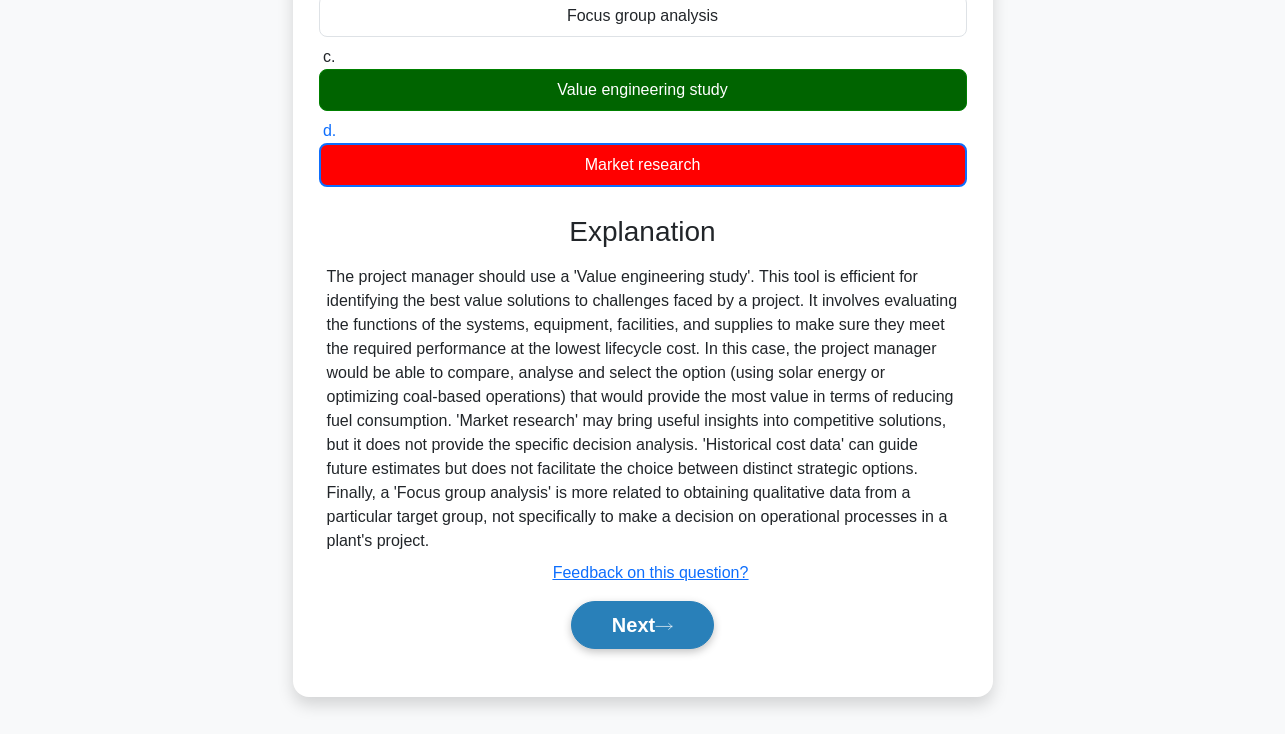 click on "Next" at bounding box center [642, 625] 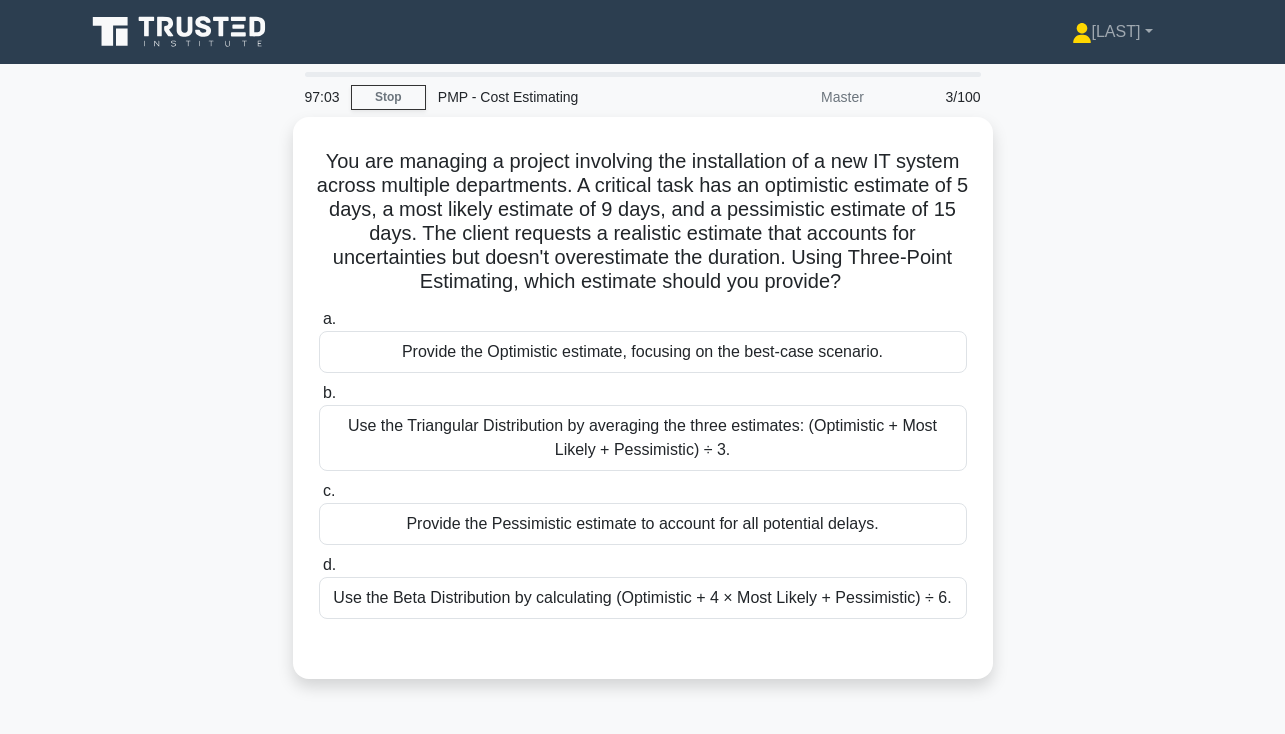 scroll, scrollTop: 0, scrollLeft: 0, axis: both 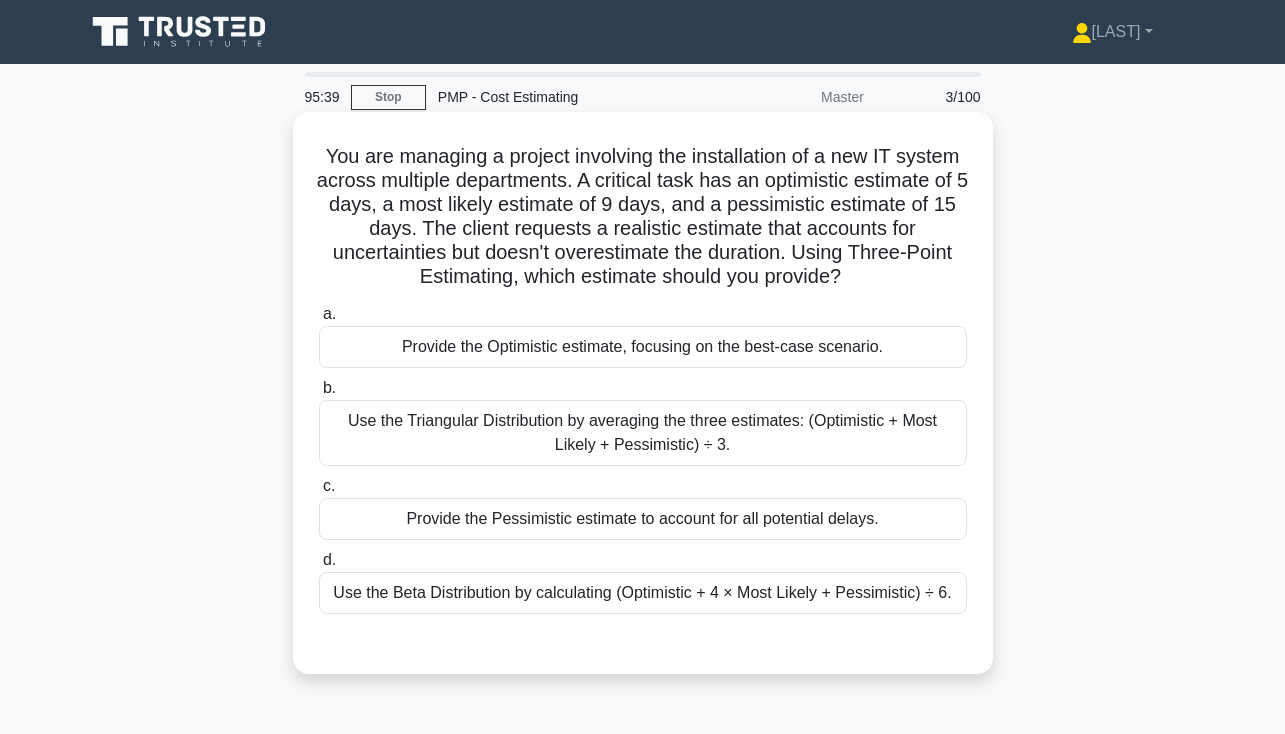 click on "Use the Triangular Distribution by averaging the three estimates: (Optimistic + Most Likely + Pessimistic) ÷ 3." at bounding box center [643, 433] 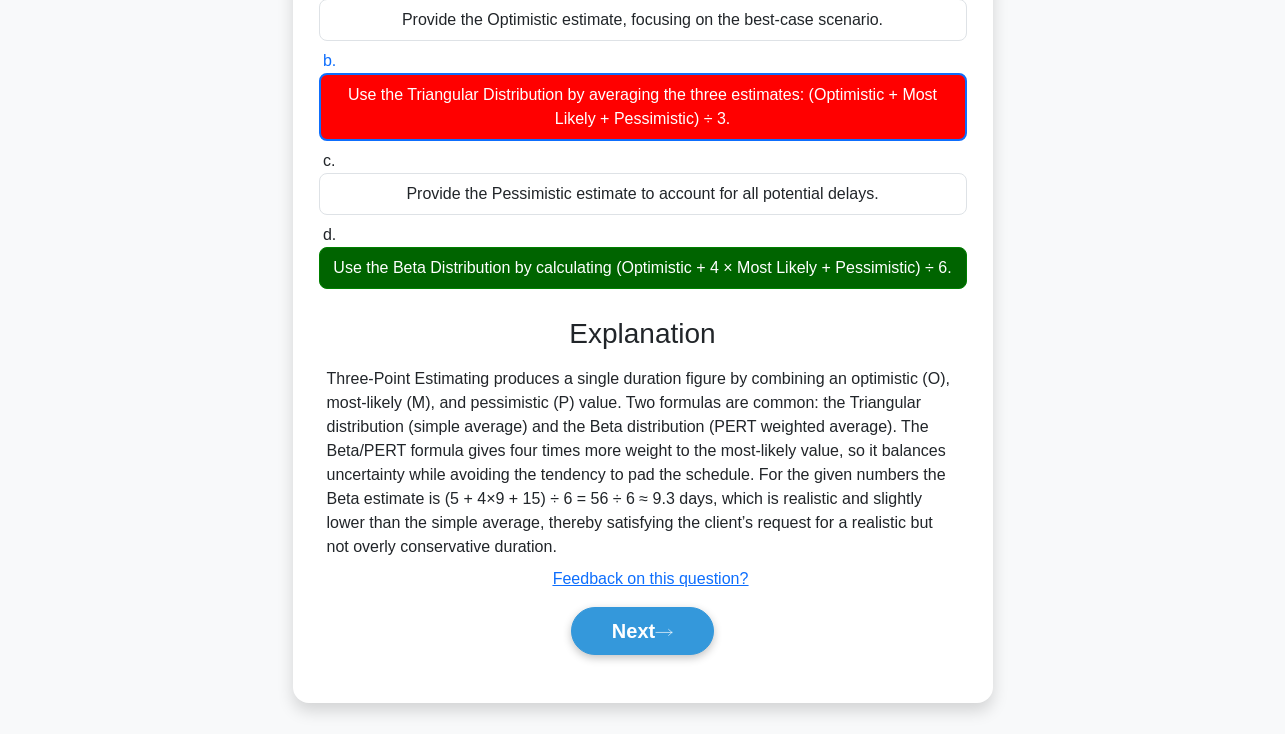 scroll, scrollTop: 325, scrollLeft: 0, axis: vertical 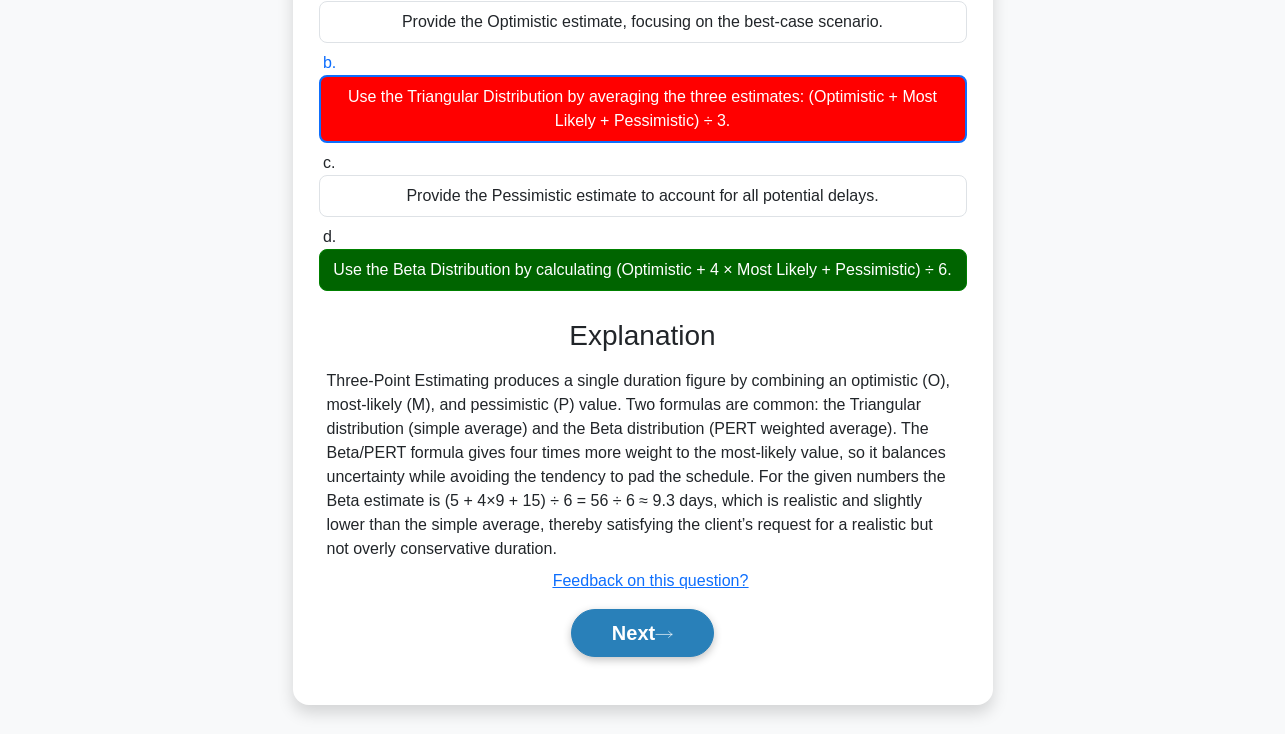 click on "Next" at bounding box center (642, 633) 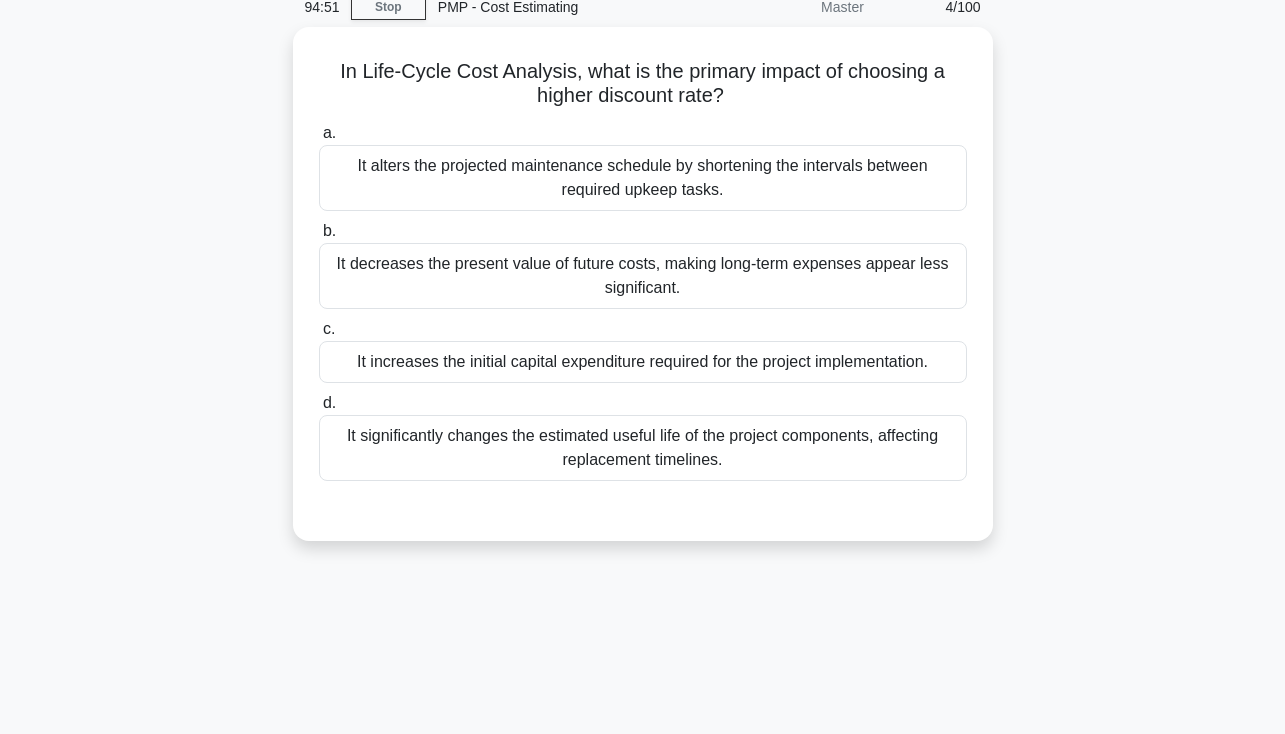 scroll, scrollTop: 87, scrollLeft: 0, axis: vertical 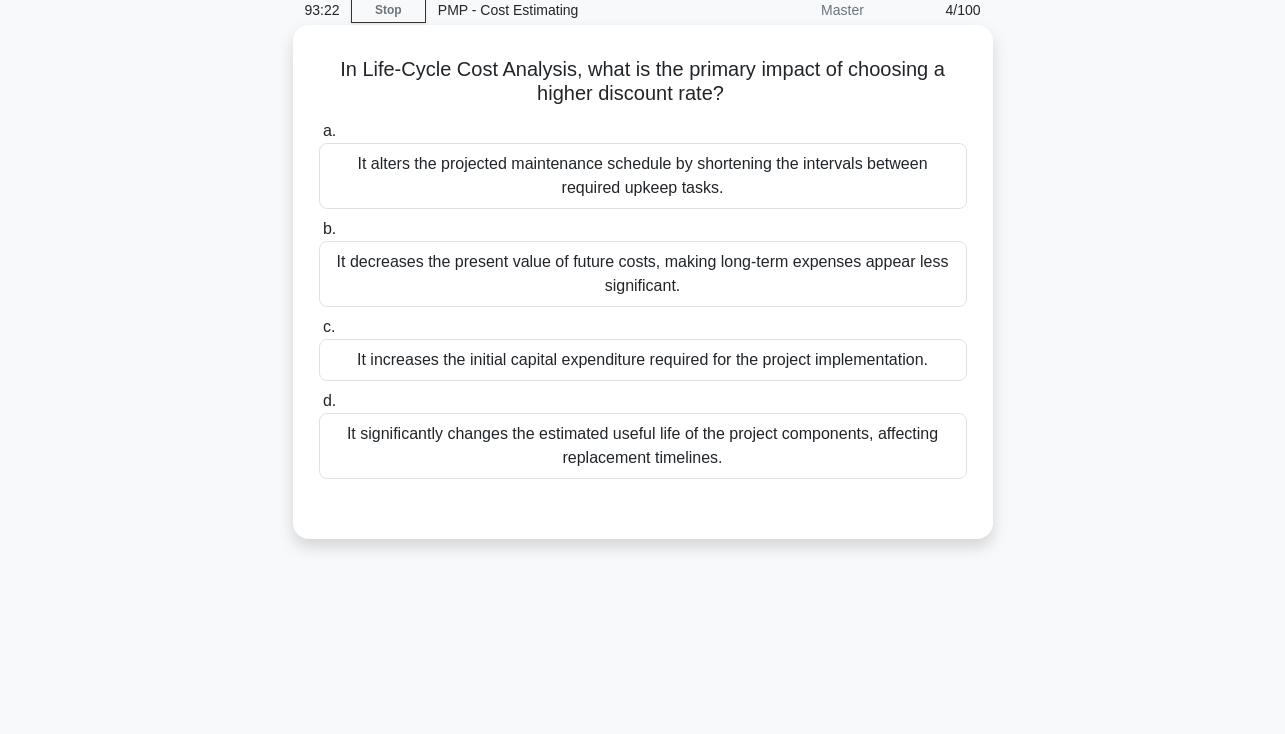 click on "a.
It alters the projected maintenance schedule by shortening the intervals between required upkeep tasks.
b.
c.
d." at bounding box center [643, 299] 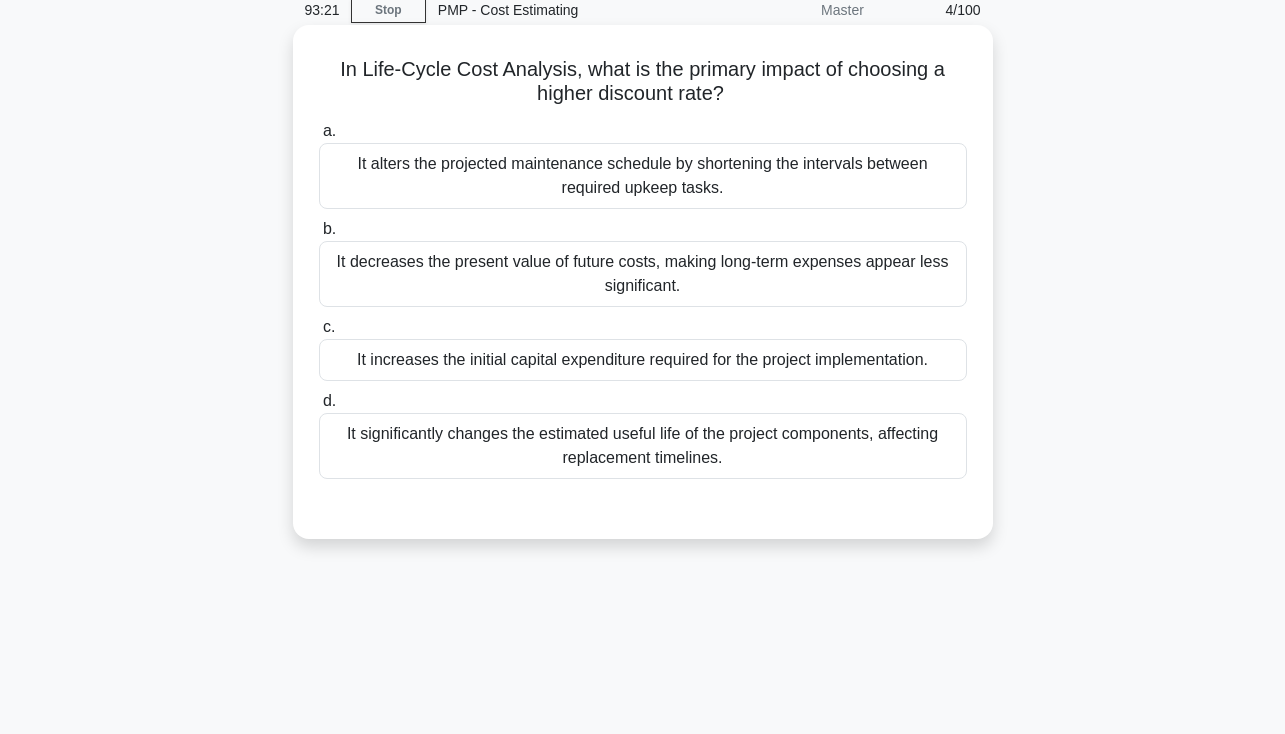 click on "It significantly changes the estimated useful life of the project components, affecting replacement timelines." at bounding box center (643, 446) 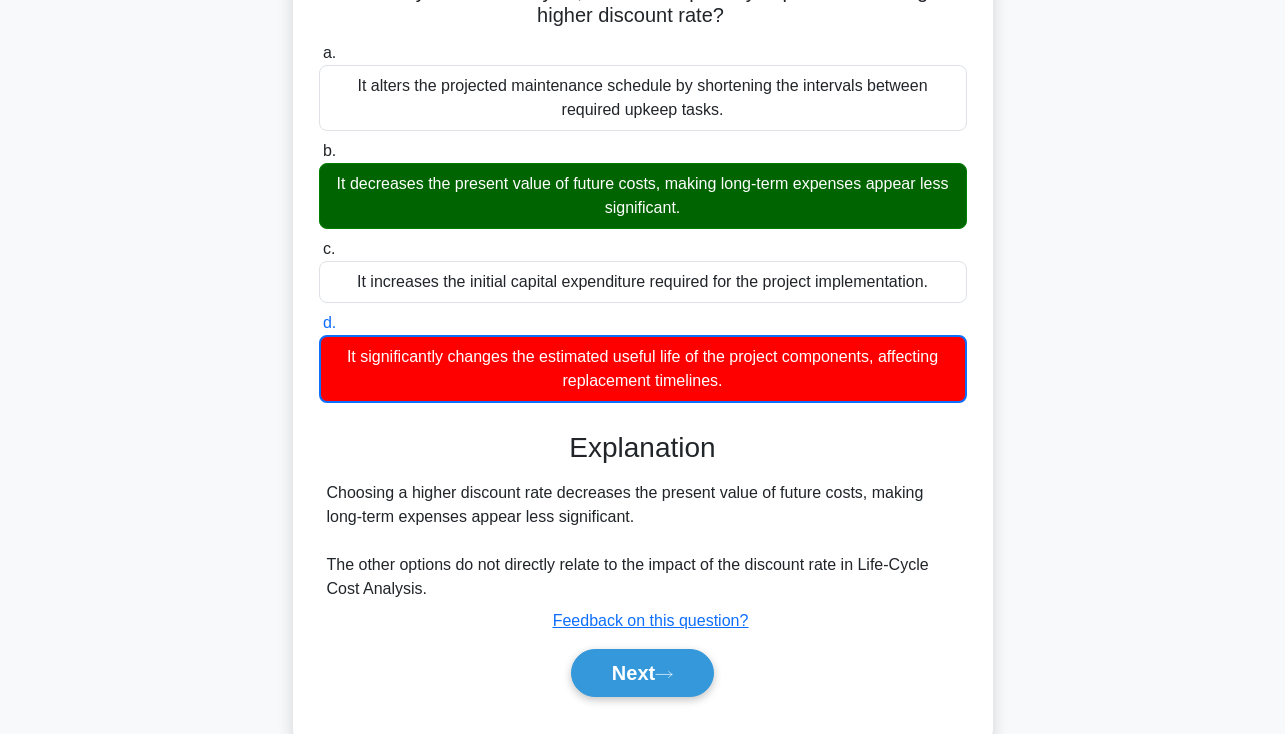 scroll, scrollTop: 261, scrollLeft: 0, axis: vertical 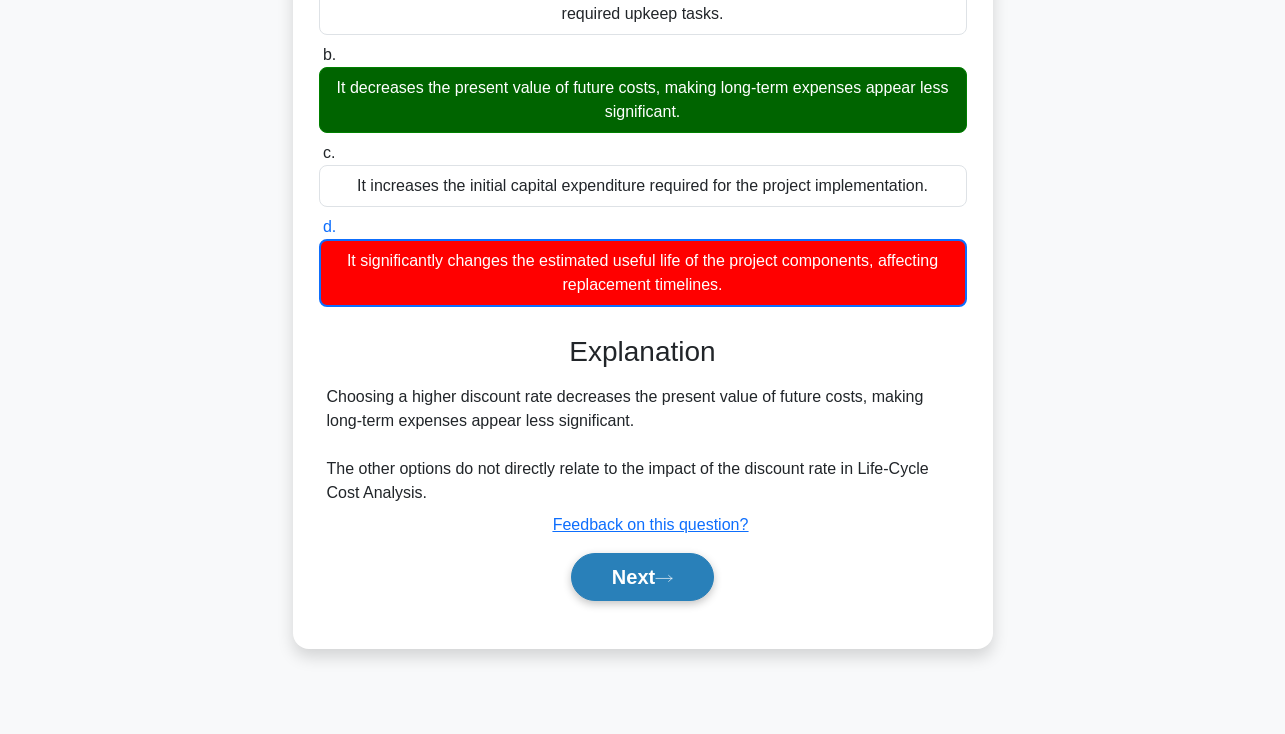 click on "Next" at bounding box center (642, 577) 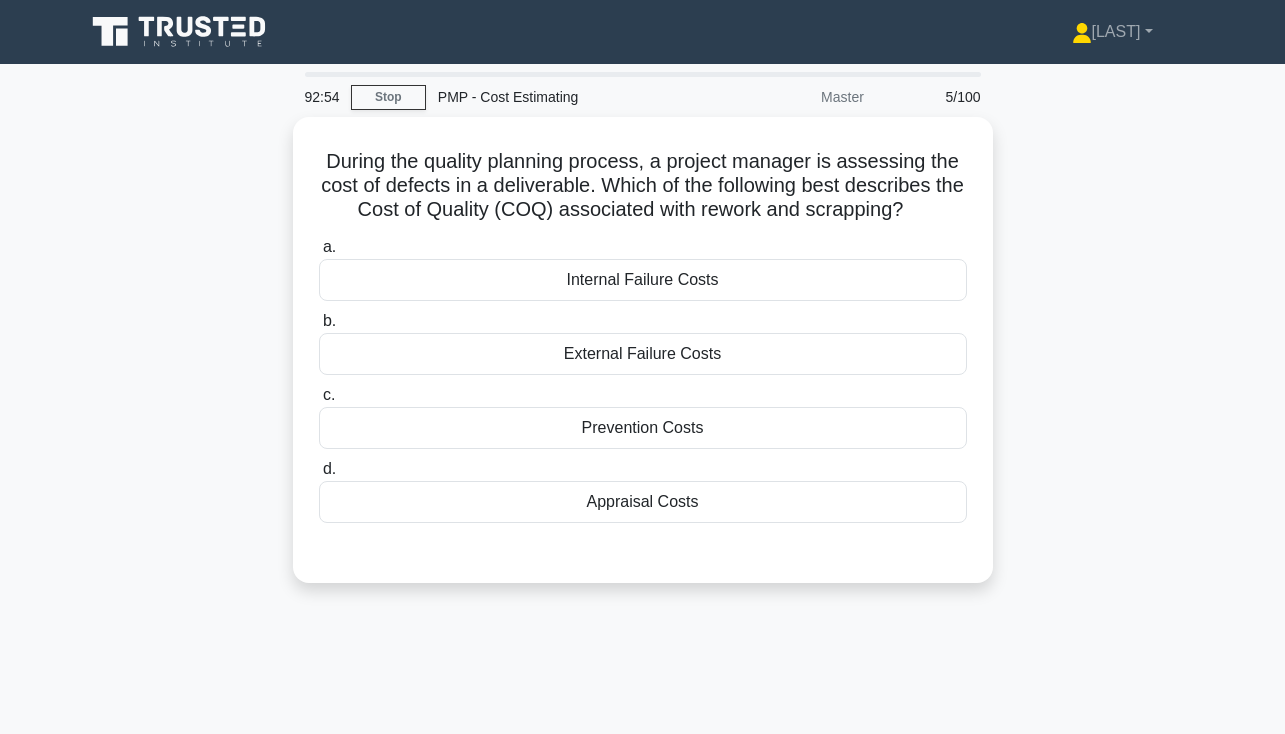 scroll, scrollTop: 0, scrollLeft: 0, axis: both 